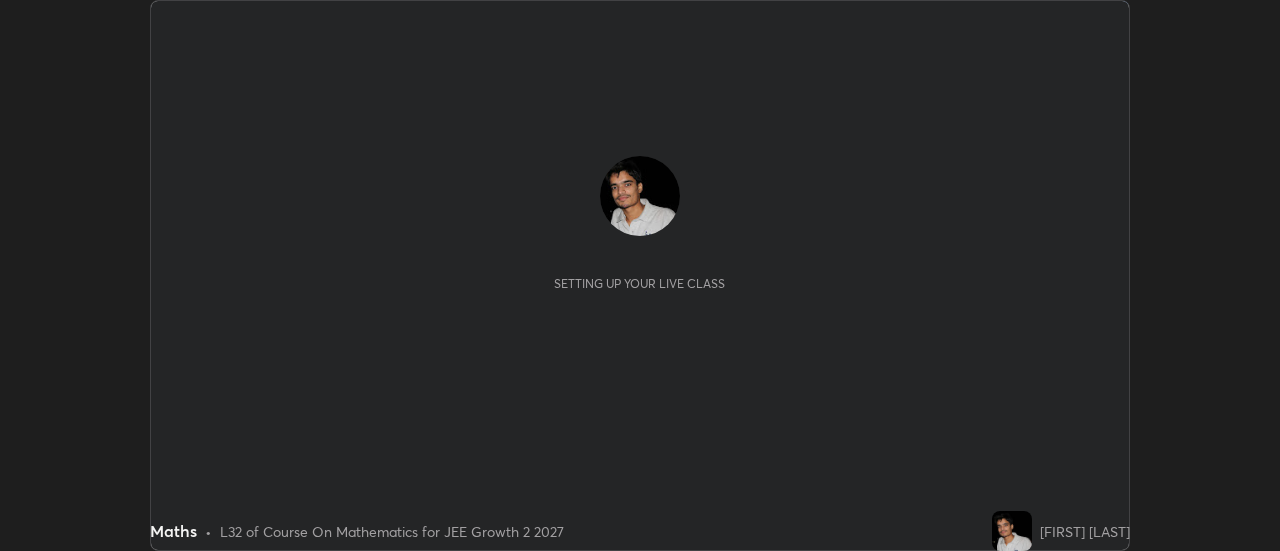 scroll, scrollTop: 0, scrollLeft: 0, axis: both 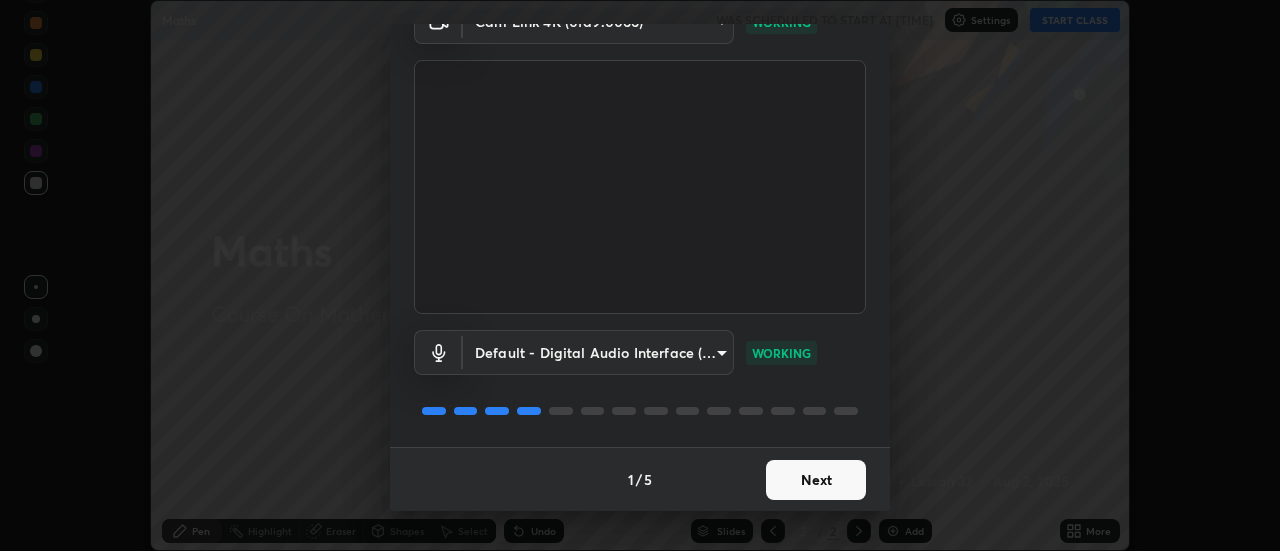 click on "Next" at bounding box center (816, 480) 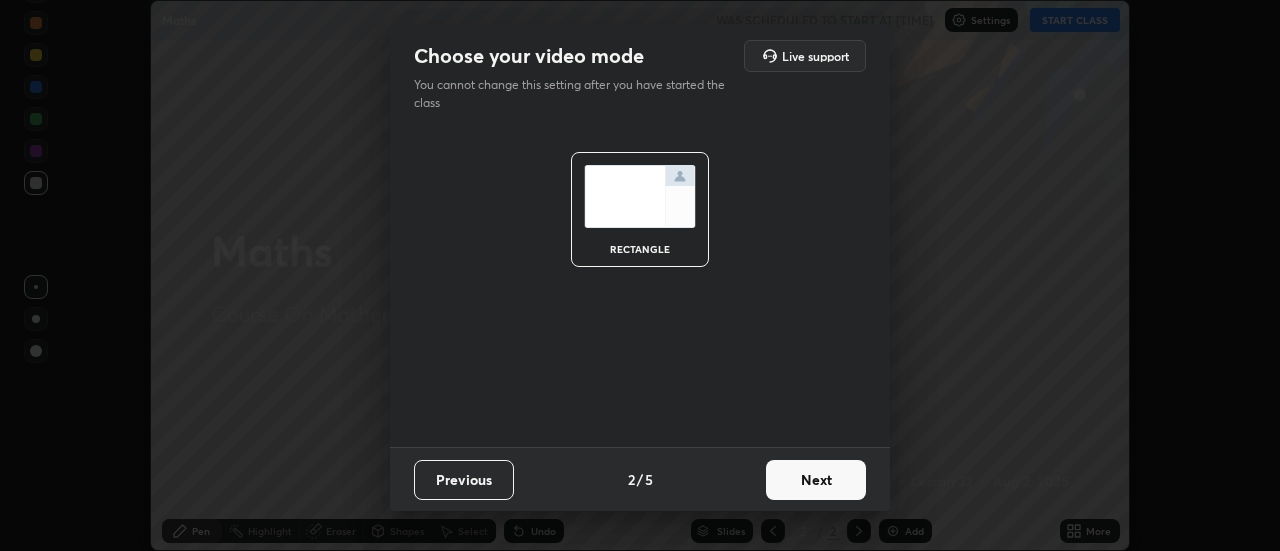 scroll, scrollTop: 0, scrollLeft: 0, axis: both 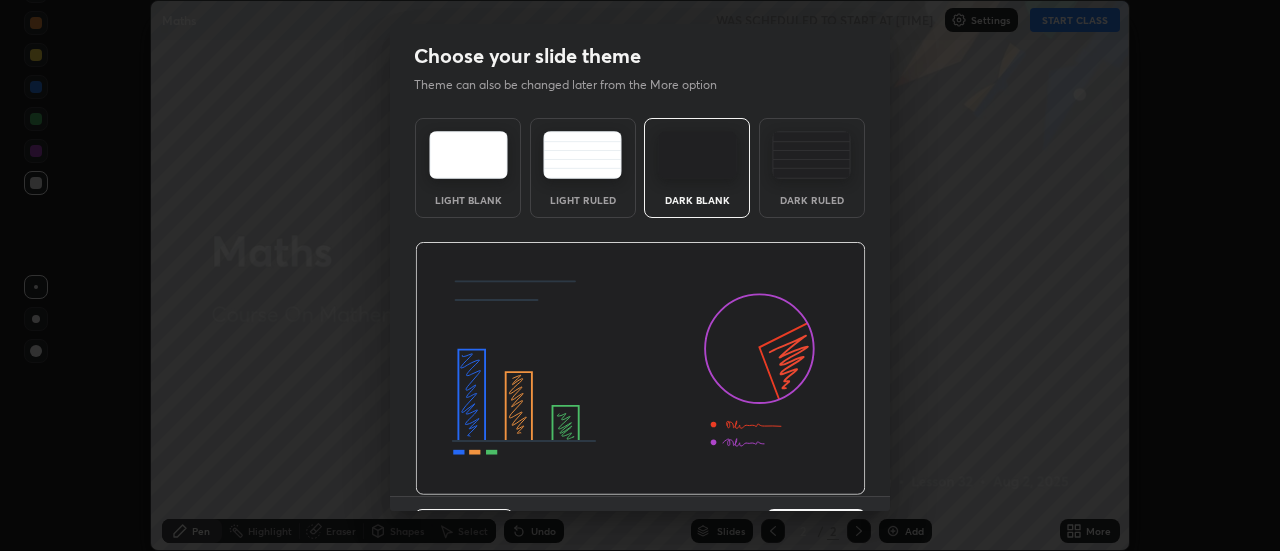 click at bounding box center (640, 369) 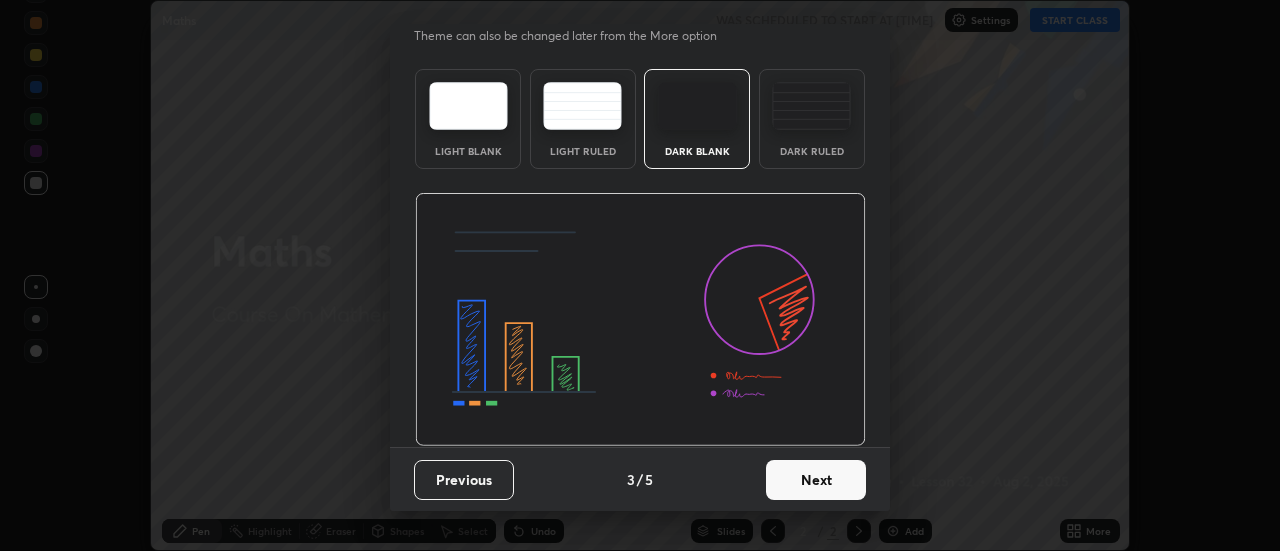 click on "Next" at bounding box center [816, 480] 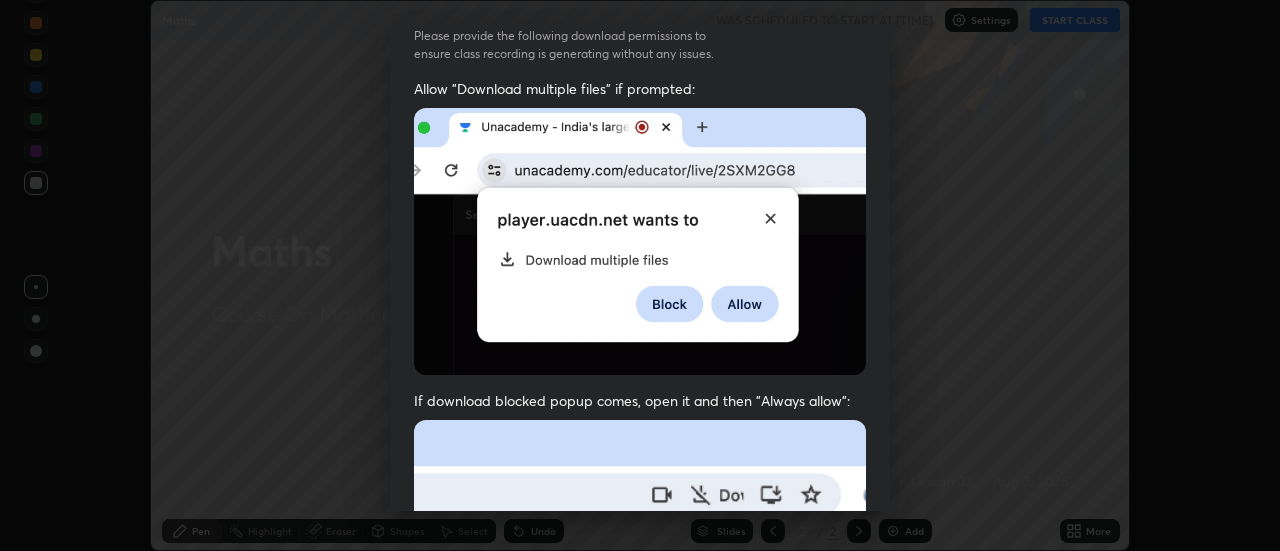 scroll, scrollTop: 0, scrollLeft: 0, axis: both 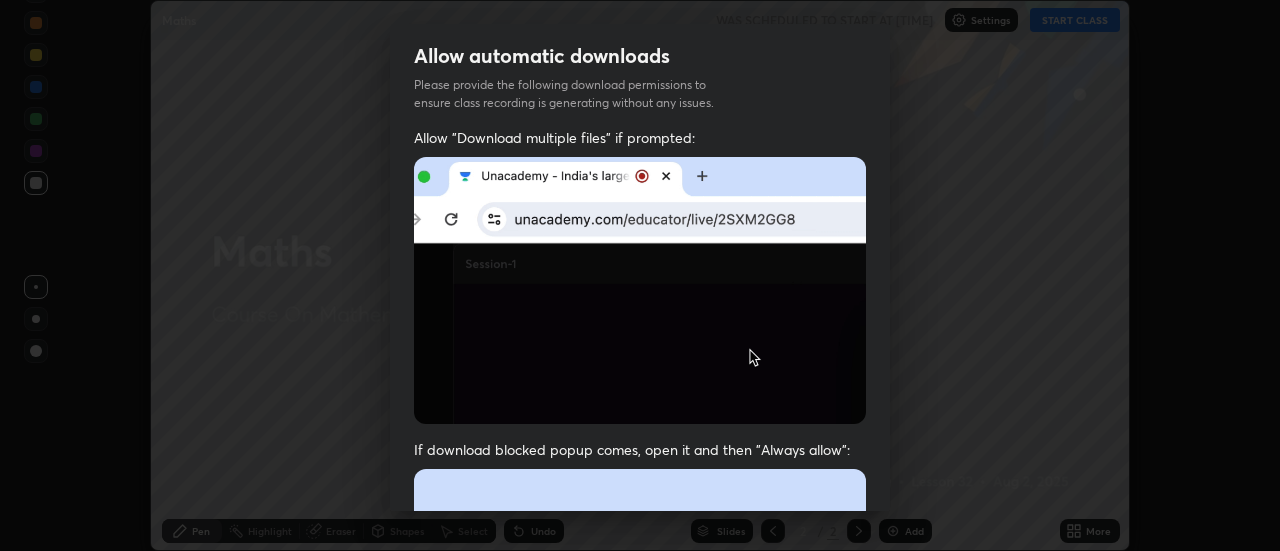 click at bounding box center (640, 687) 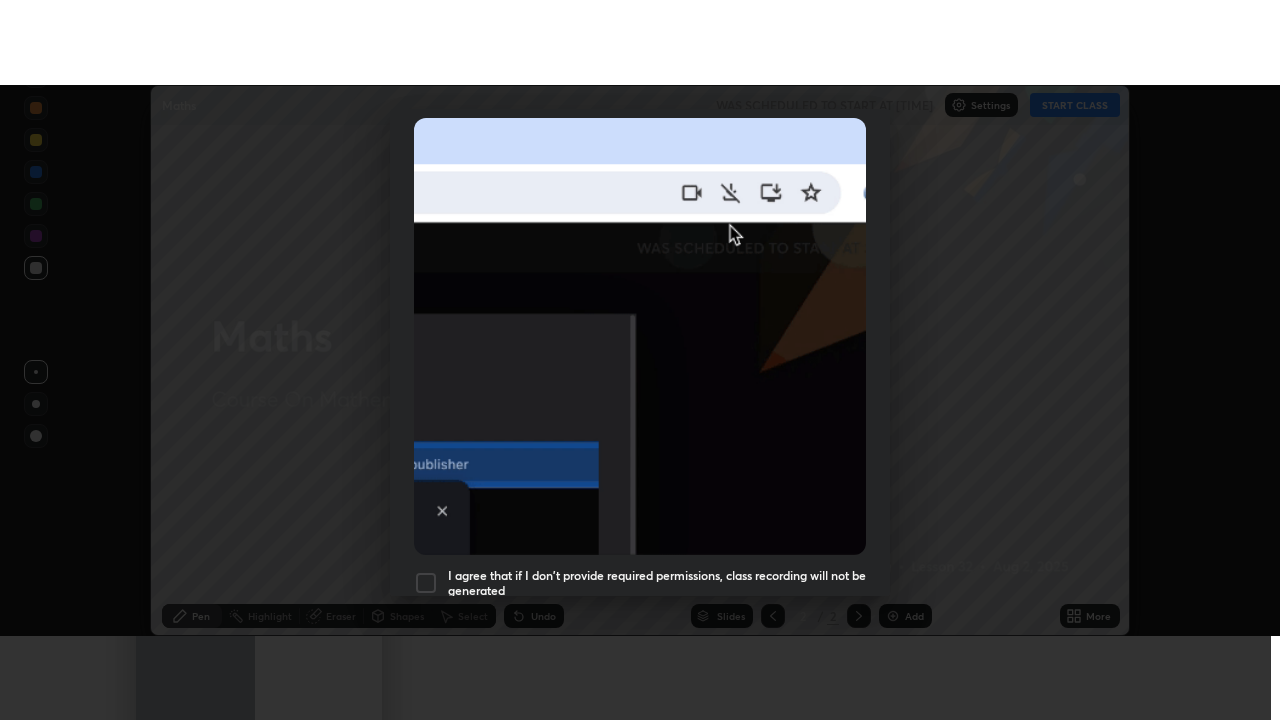 scroll, scrollTop: 513, scrollLeft: 0, axis: vertical 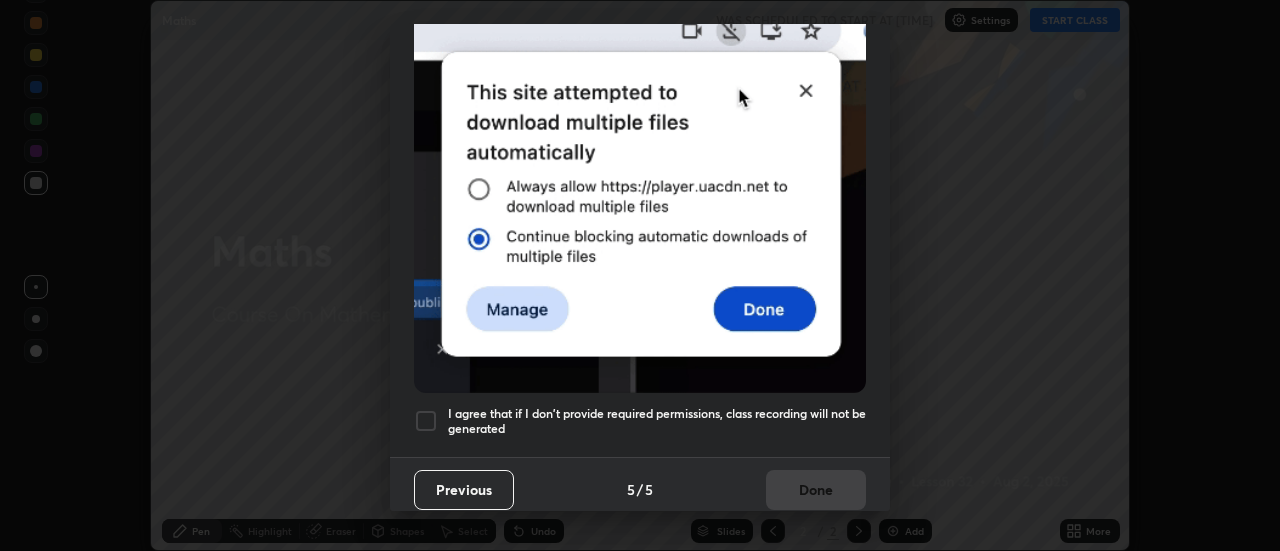 click on "I agree that if I don't provide required permissions, class recording will not be generated" at bounding box center [657, 421] 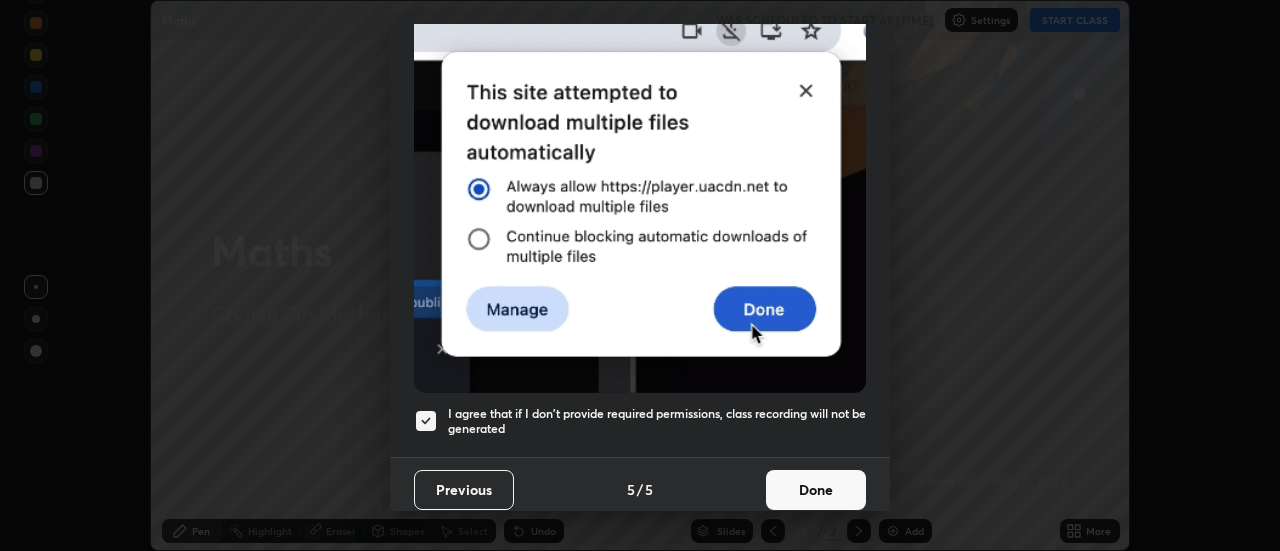 click on "Done" at bounding box center [816, 490] 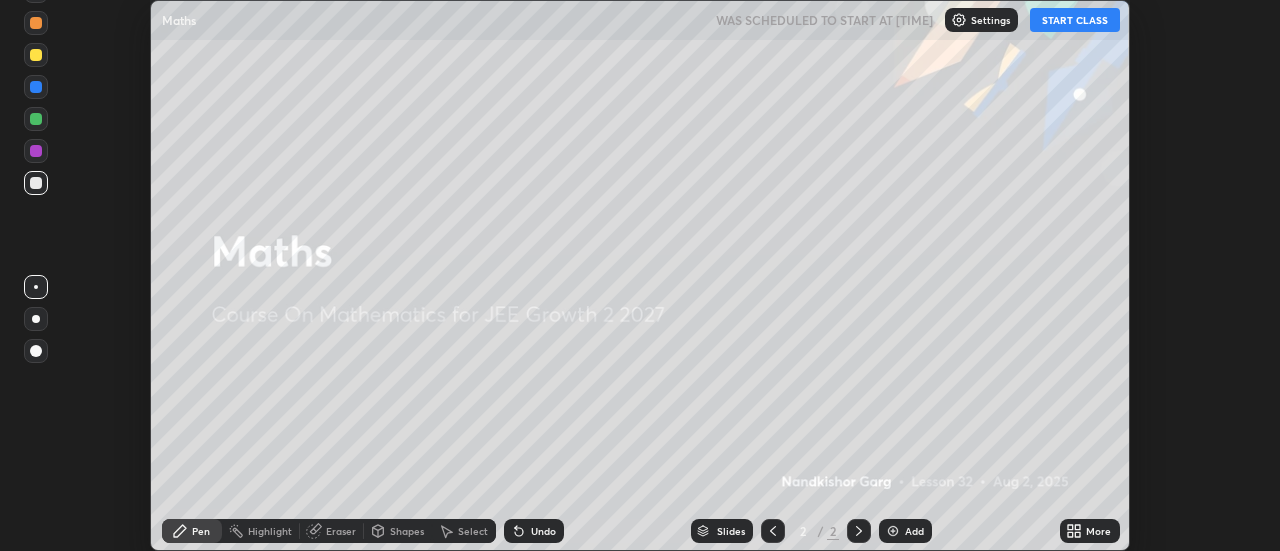 click at bounding box center [893, 531] 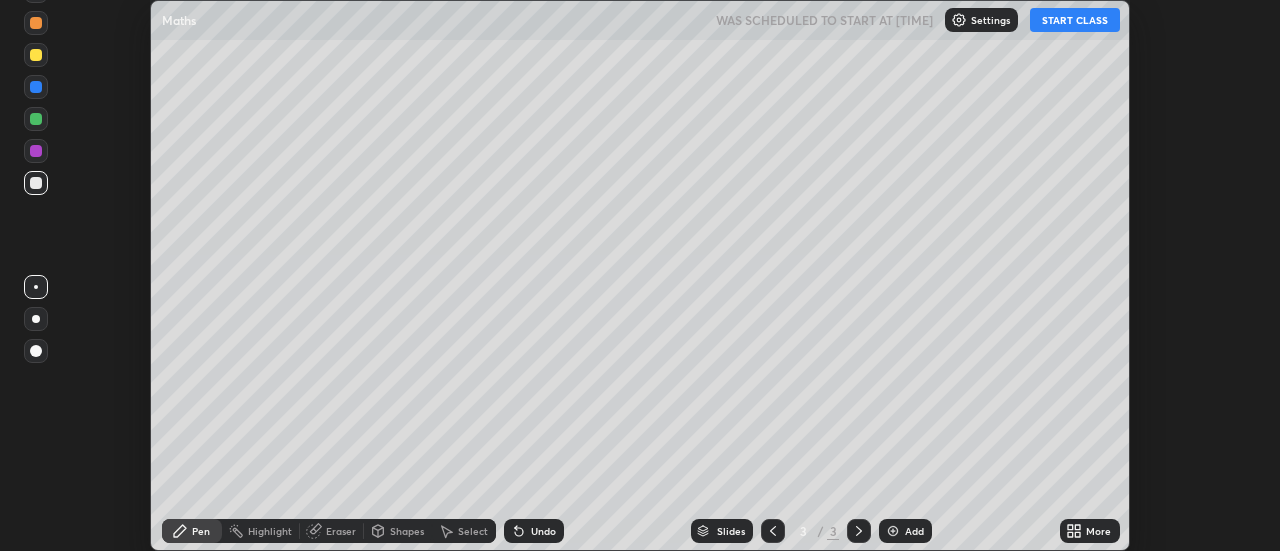 click on "START CLASS" at bounding box center [1075, 20] 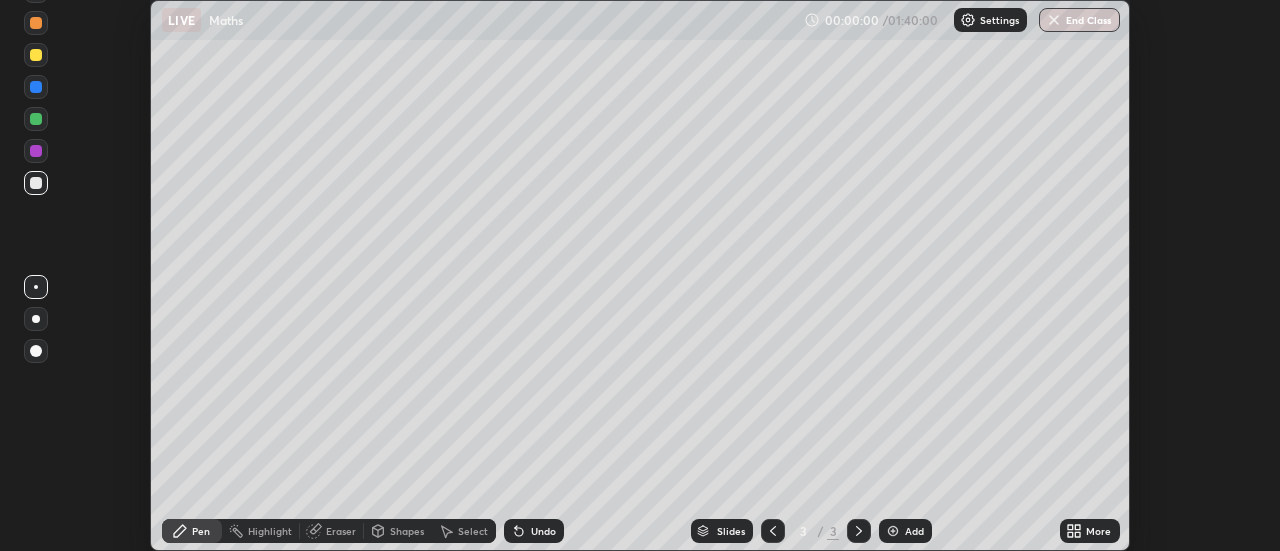 click 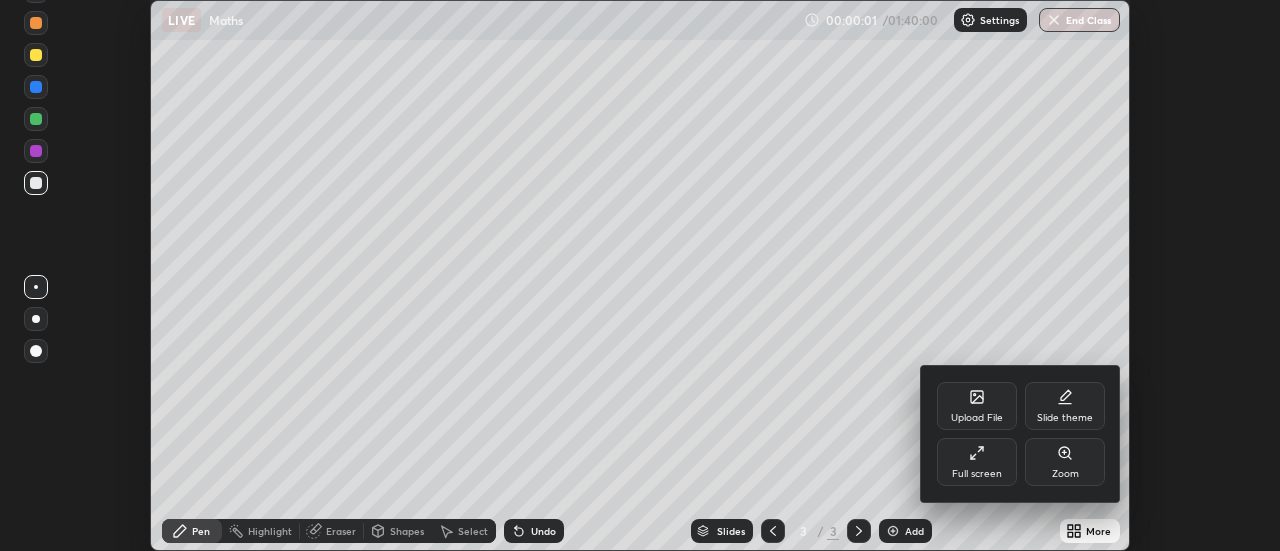 click on "Full screen" at bounding box center [977, 474] 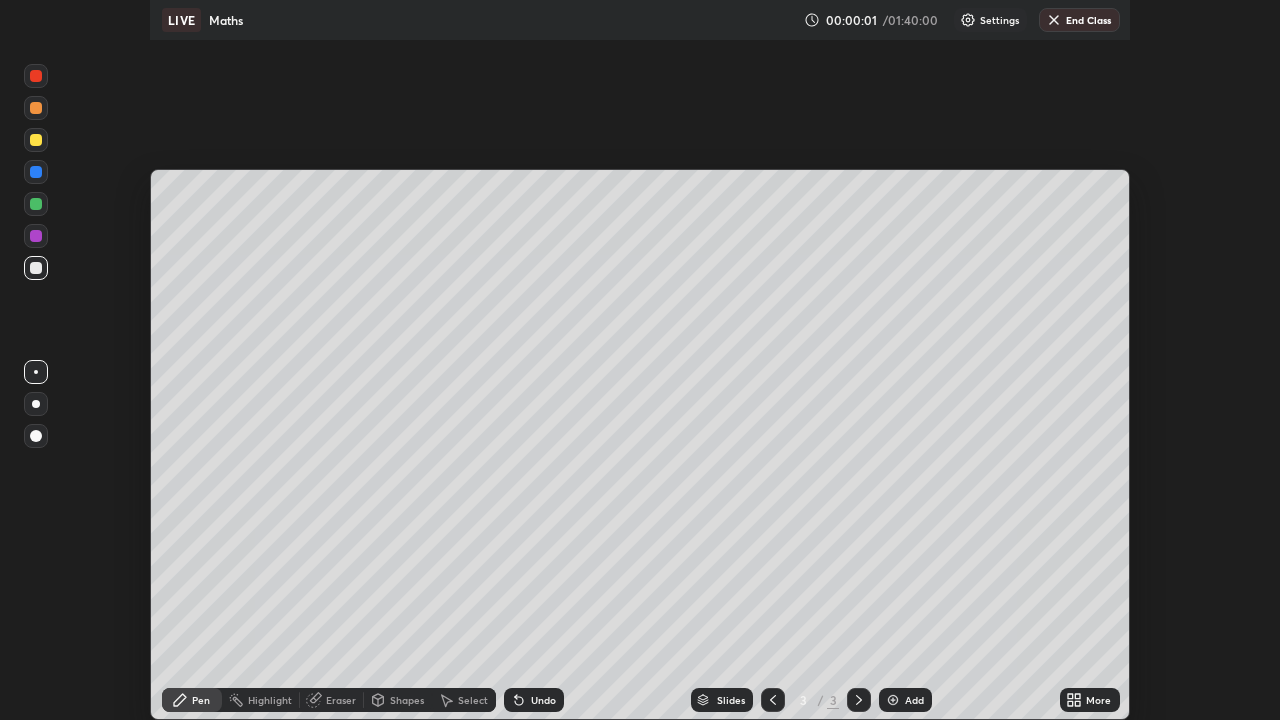 scroll, scrollTop: 99280, scrollLeft: 98720, axis: both 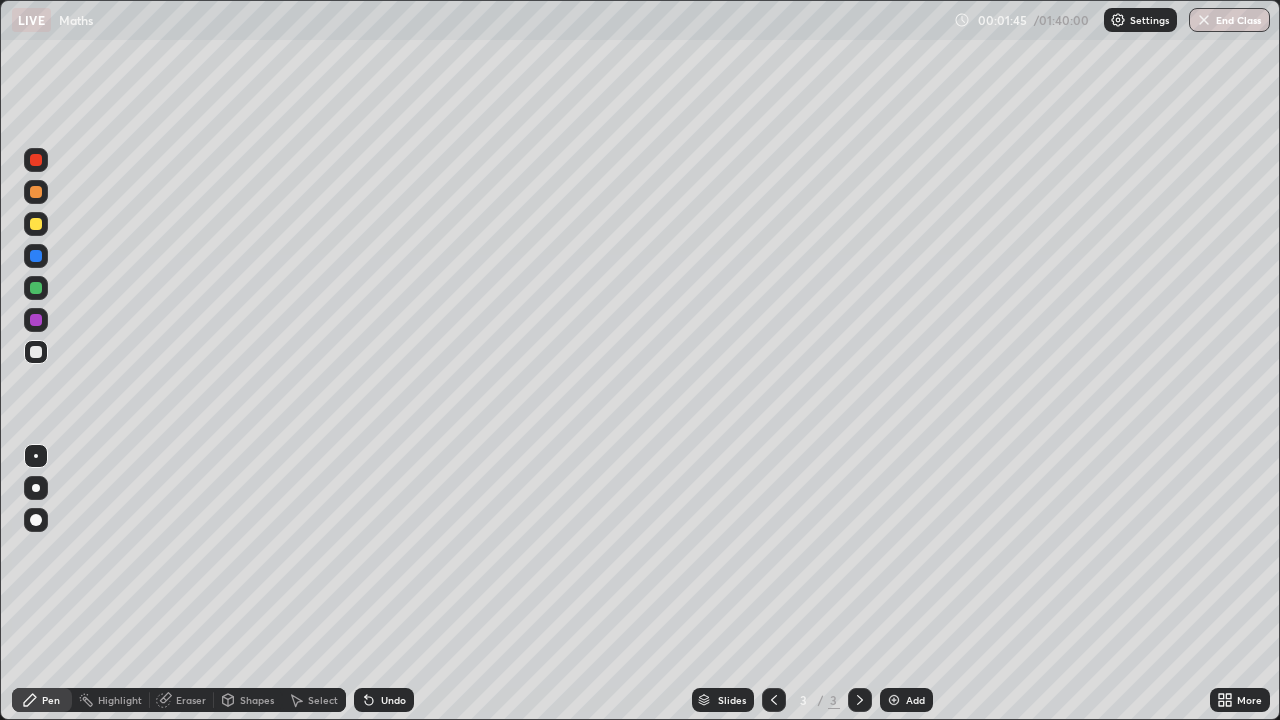 click 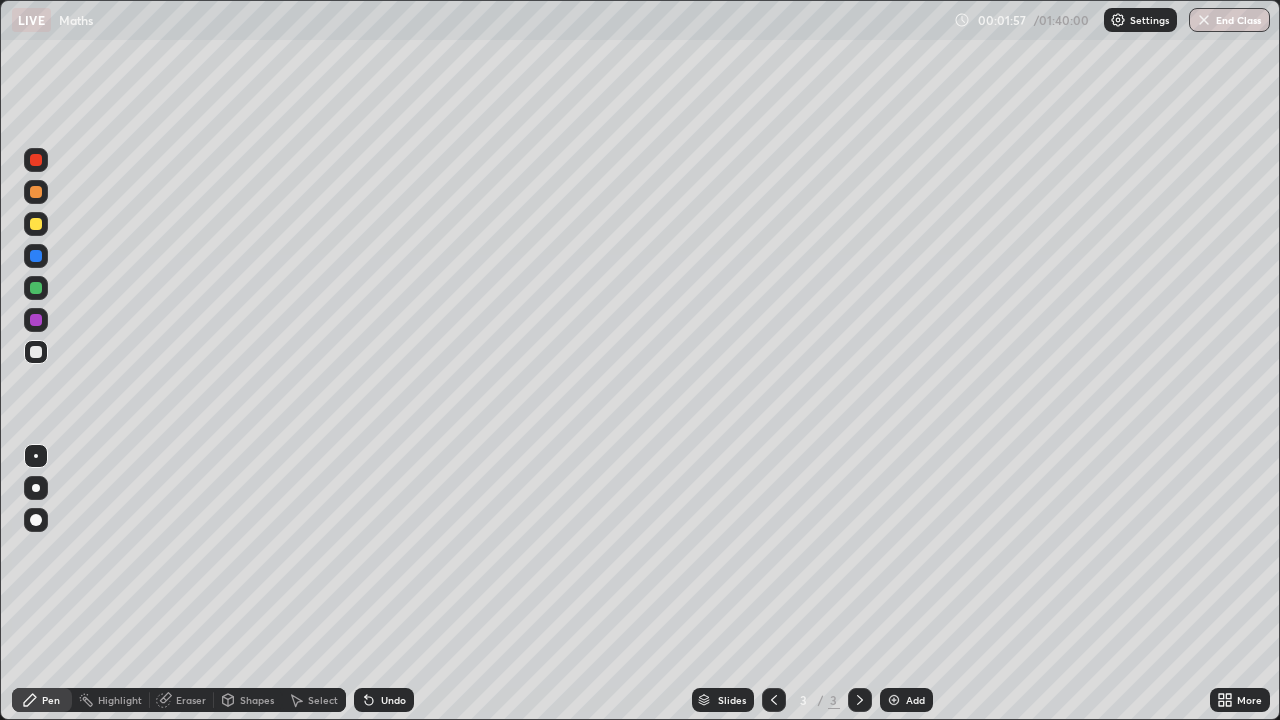 click on "Select" at bounding box center [323, 700] 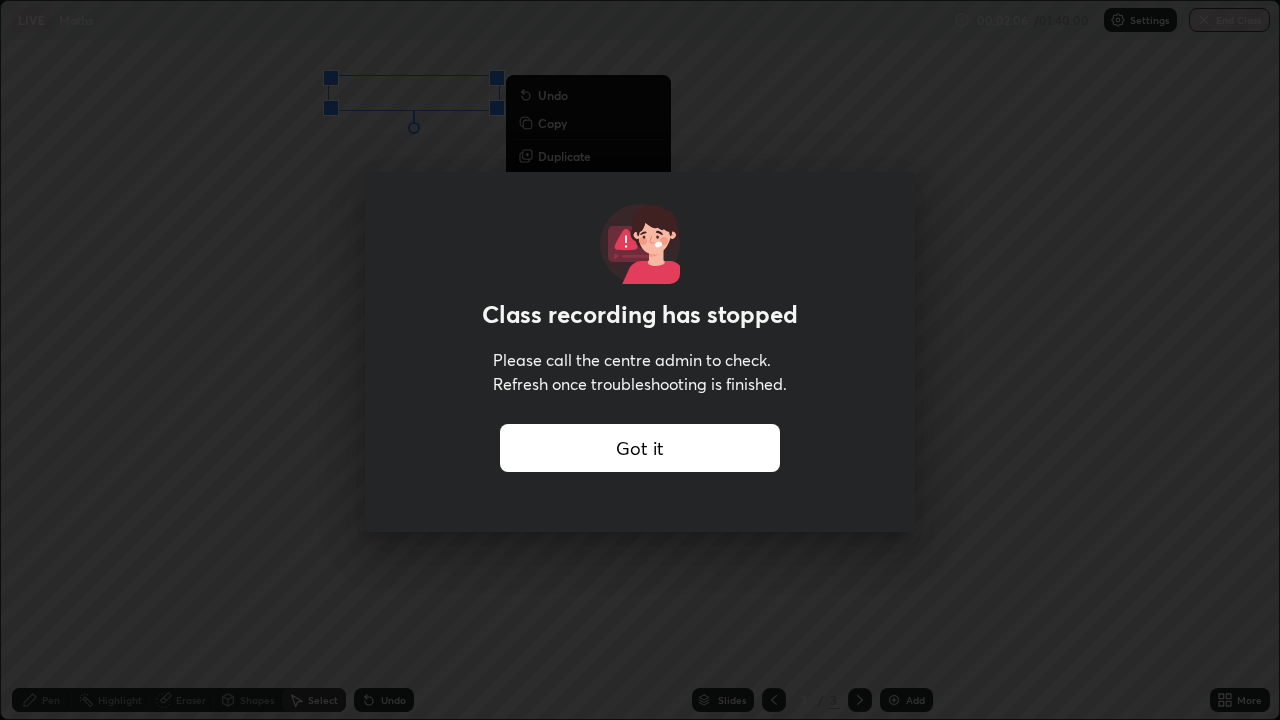 click on "Got it" at bounding box center (640, 448) 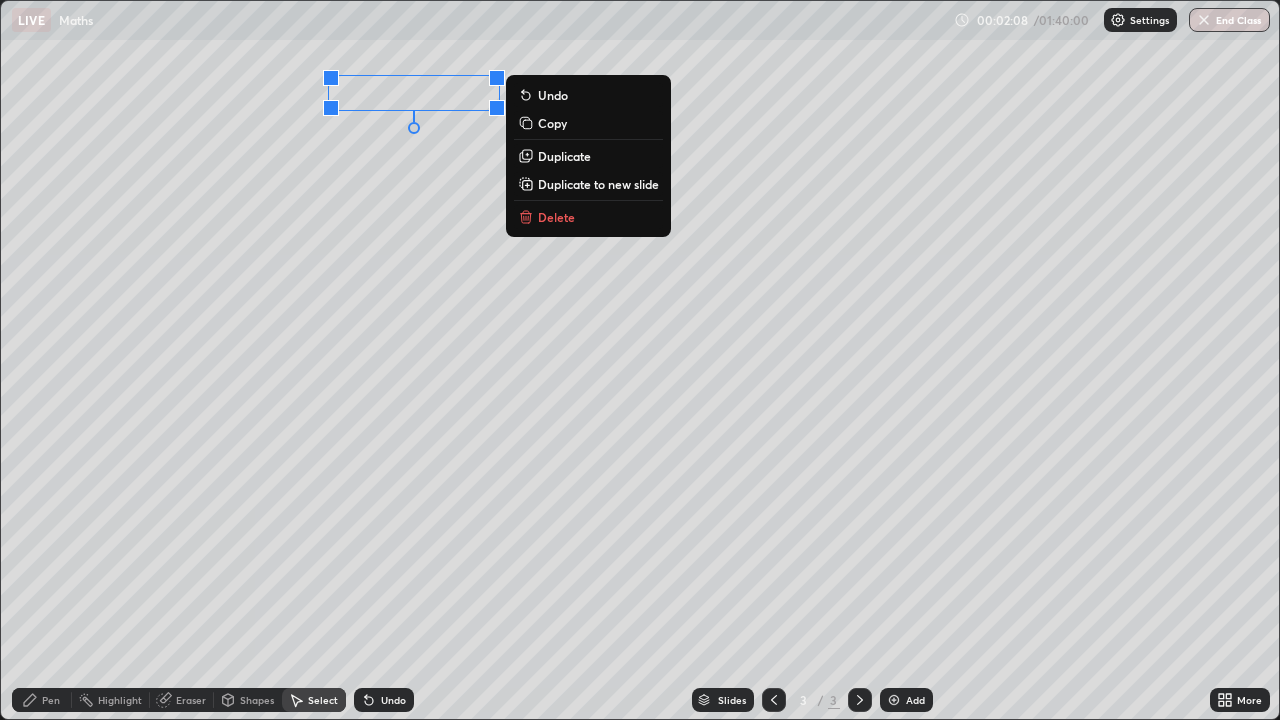 click on "0 ° Undo Copy Duplicate Duplicate to new slide Delete" at bounding box center (640, 360) 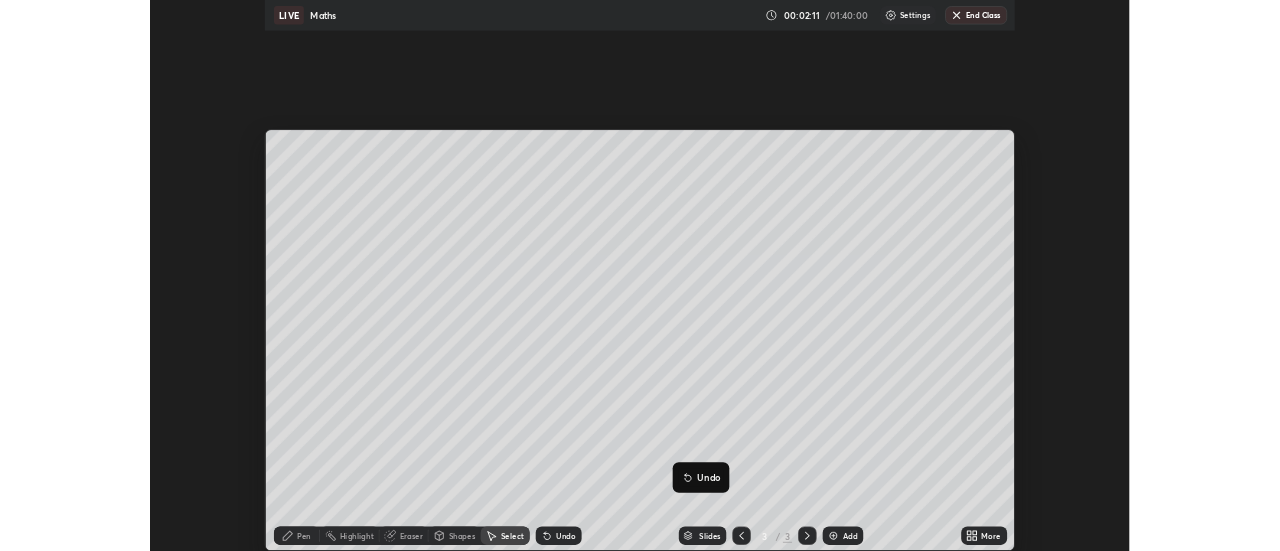 scroll, scrollTop: 551, scrollLeft: 1280, axis: both 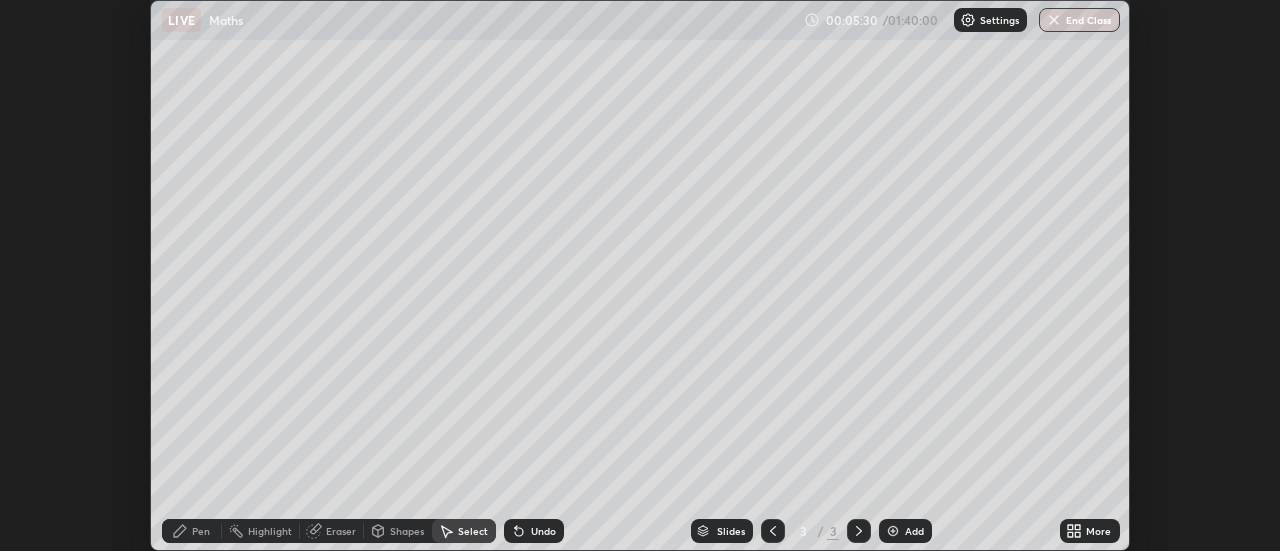 click 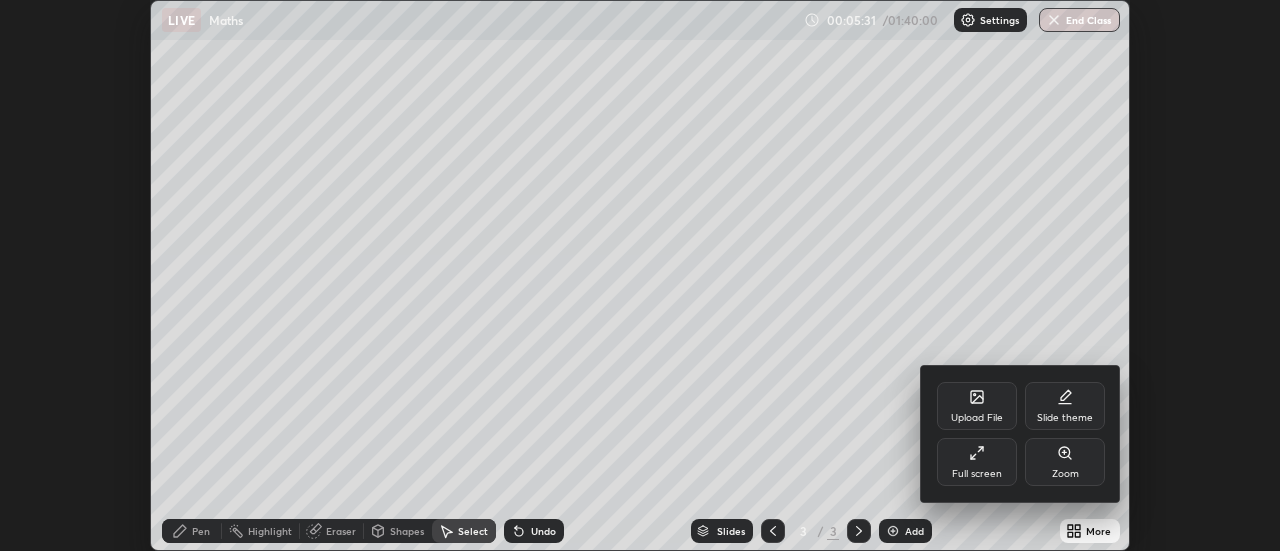 click on "Full screen" at bounding box center (977, 462) 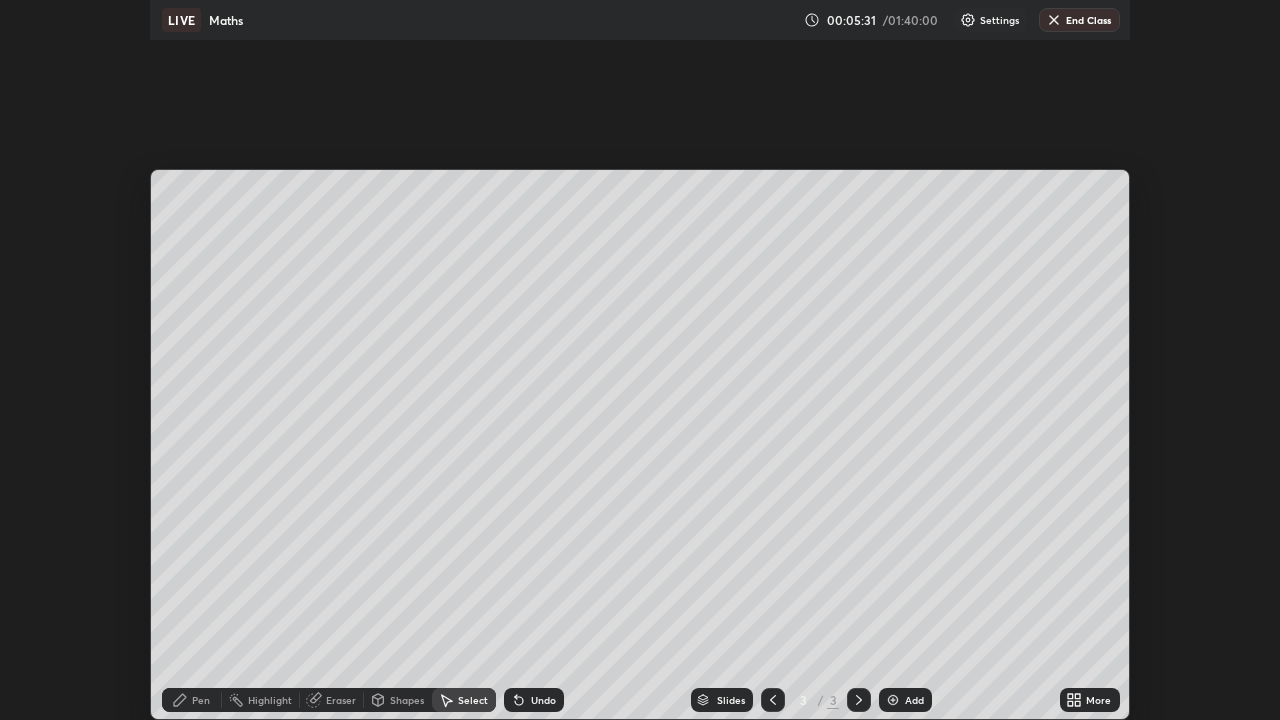 scroll, scrollTop: 99280, scrollLeft: 98720, axis: both 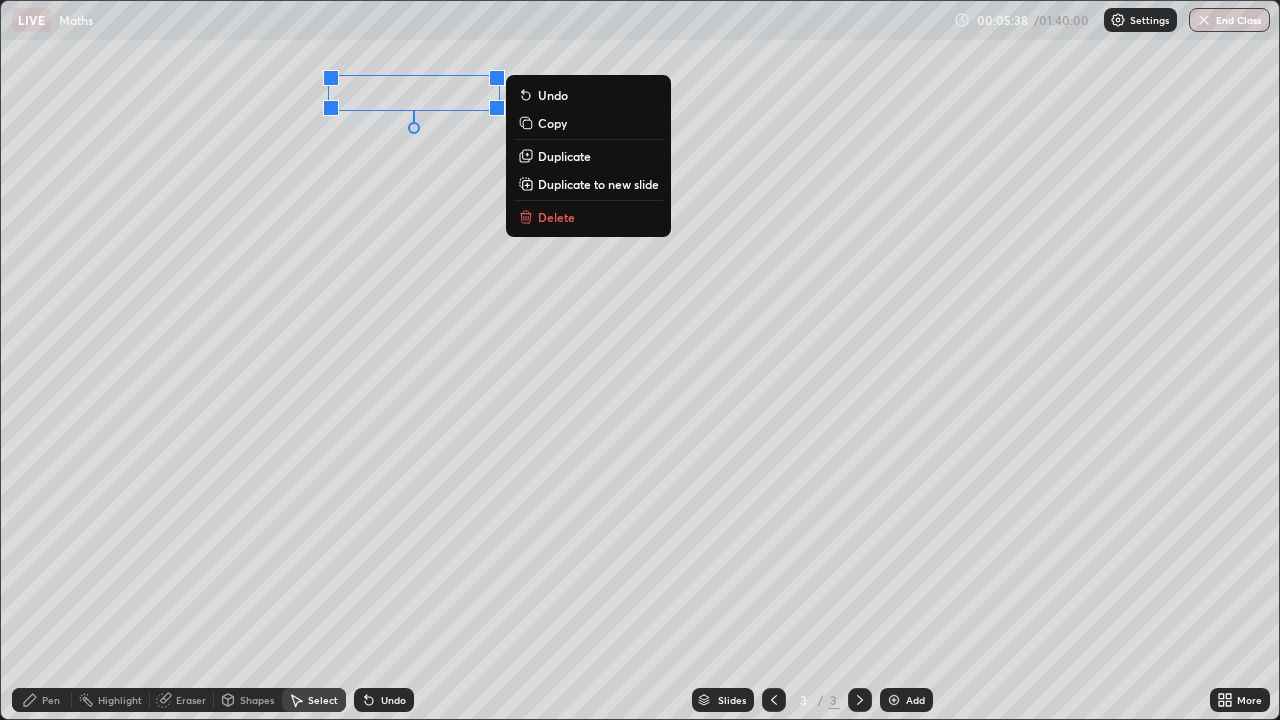 click on "Delete" at bounding box center (556, 217) 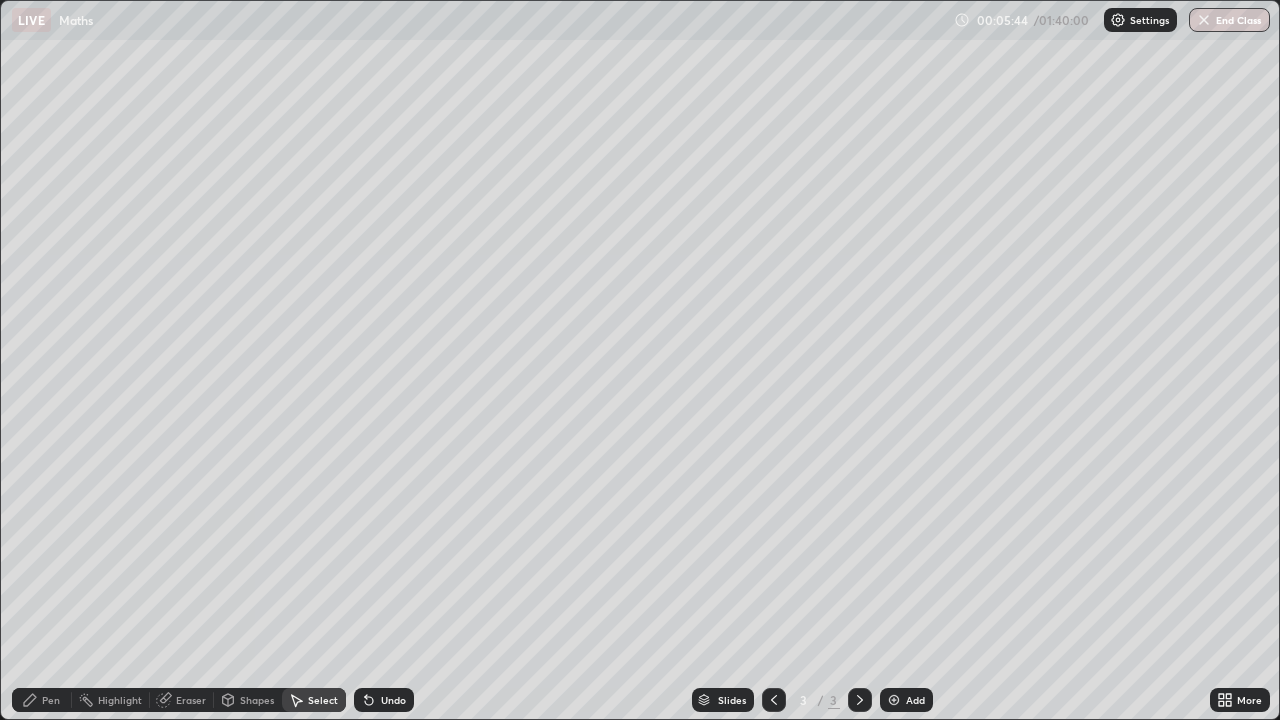 click on "Pen" at bounding box center [42, 700] 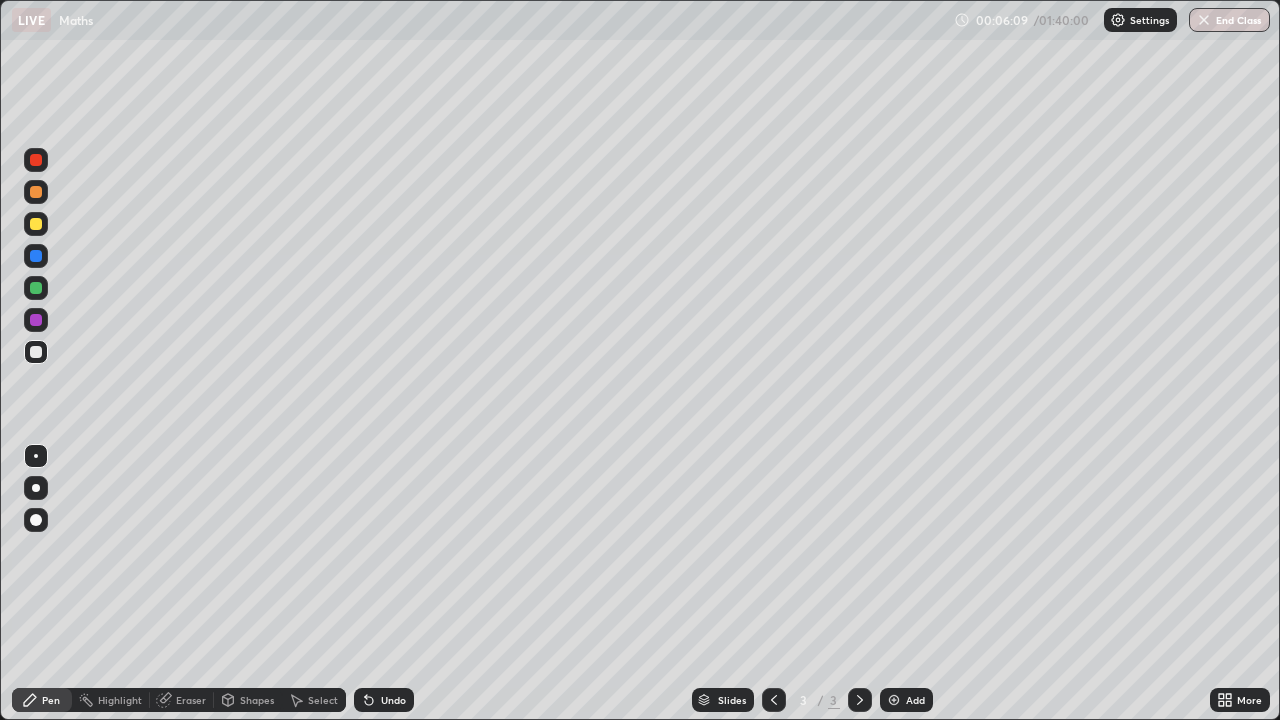 click on "Undo" at bounding box center (393, 700) 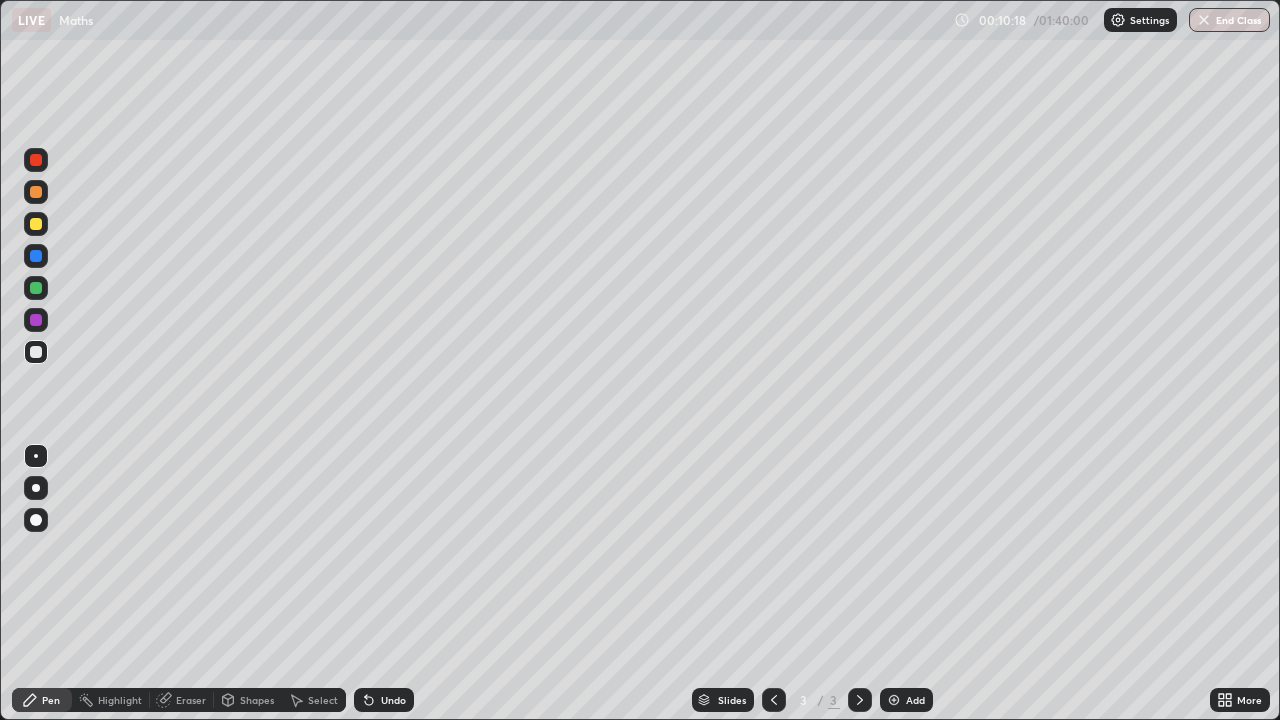click on "Undo" at bounding box center (393, 700) 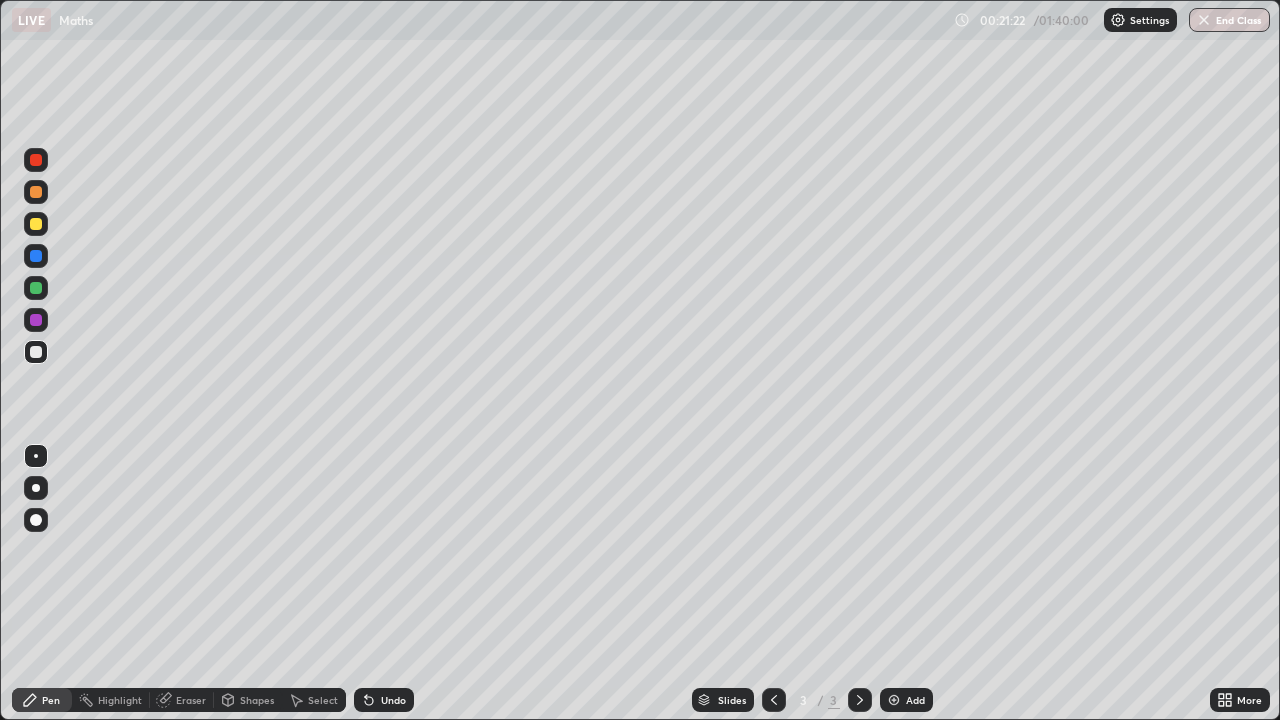 click at bounding box center (36, 288) 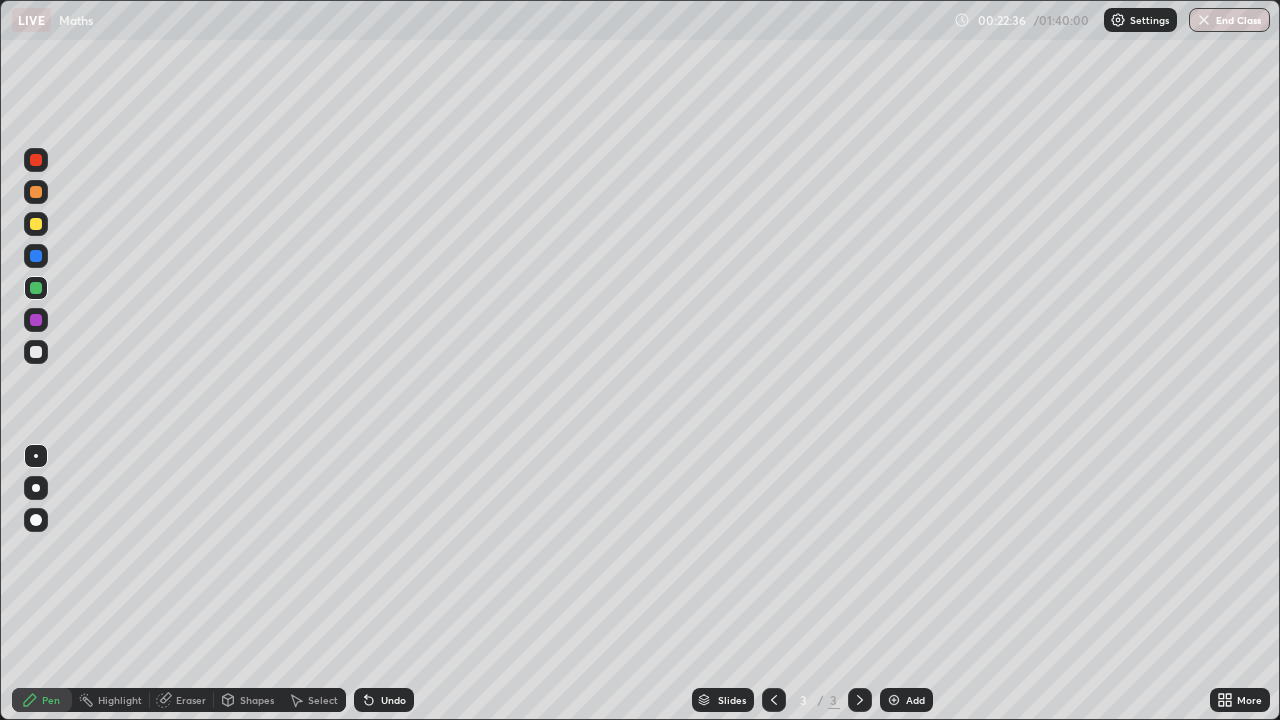 click at bounding box center (894, 700) 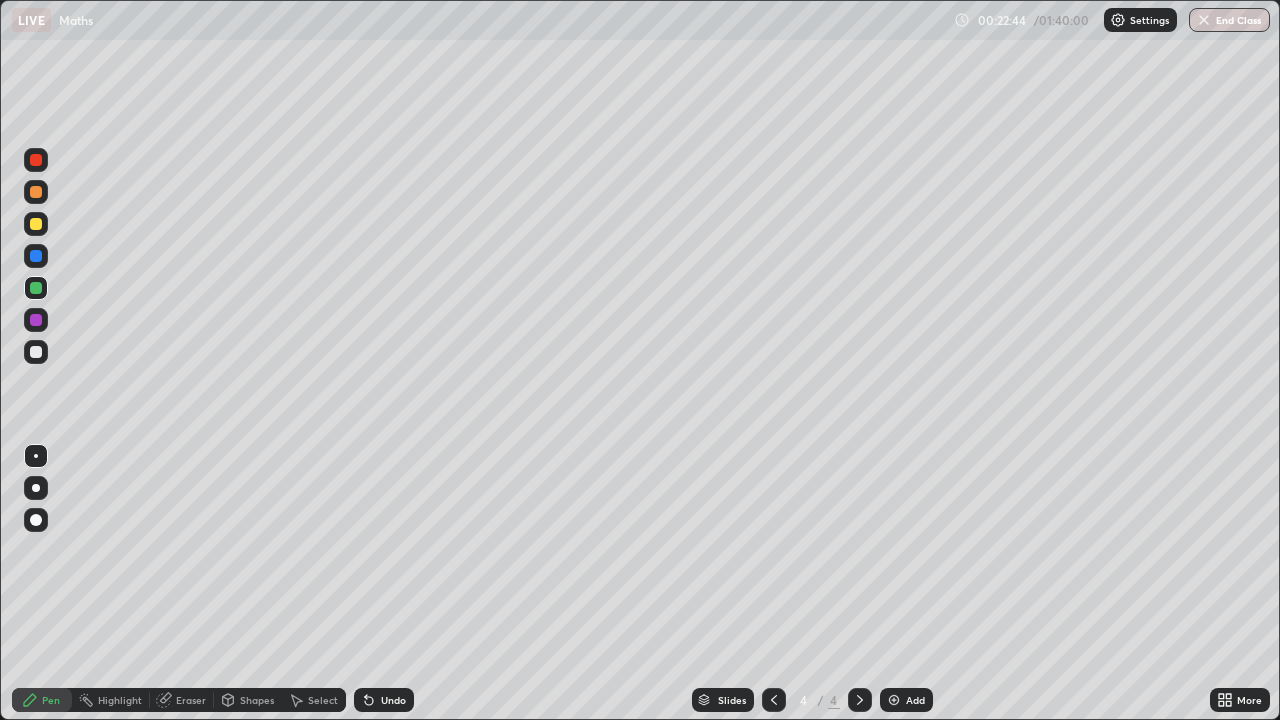 click at bounding box center (36, 352) 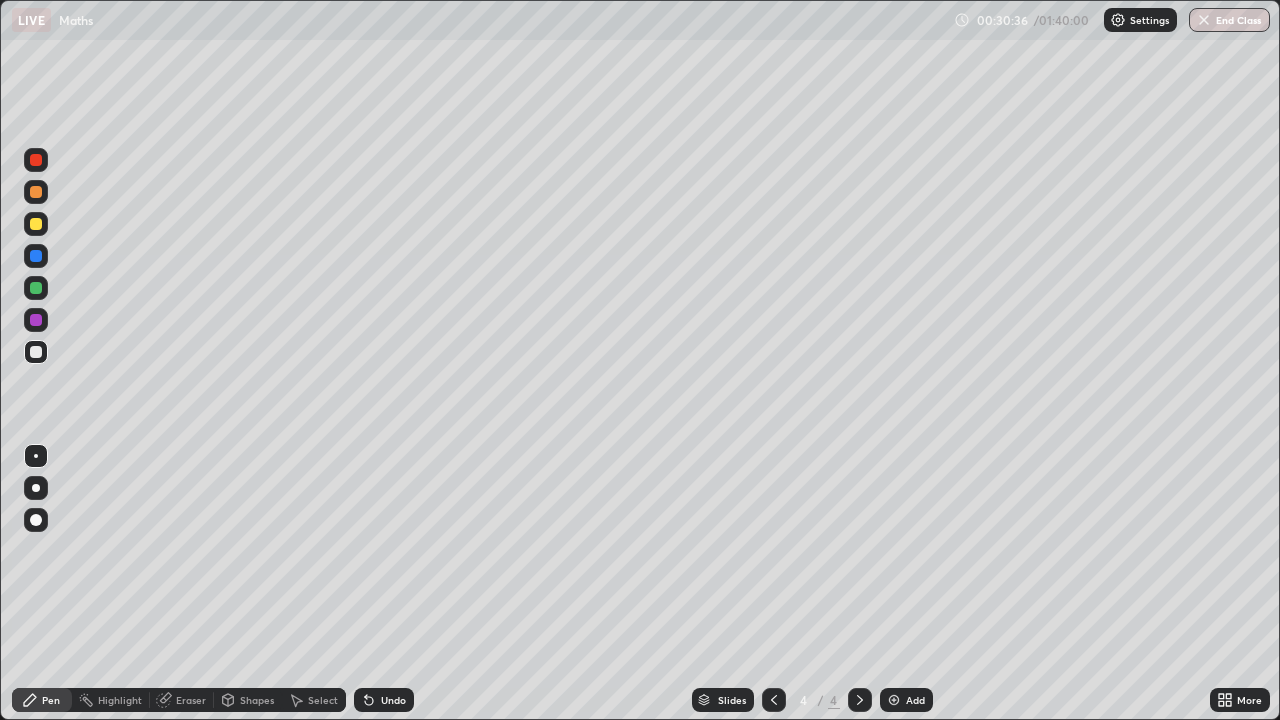 click at bounding box center [894, 700] 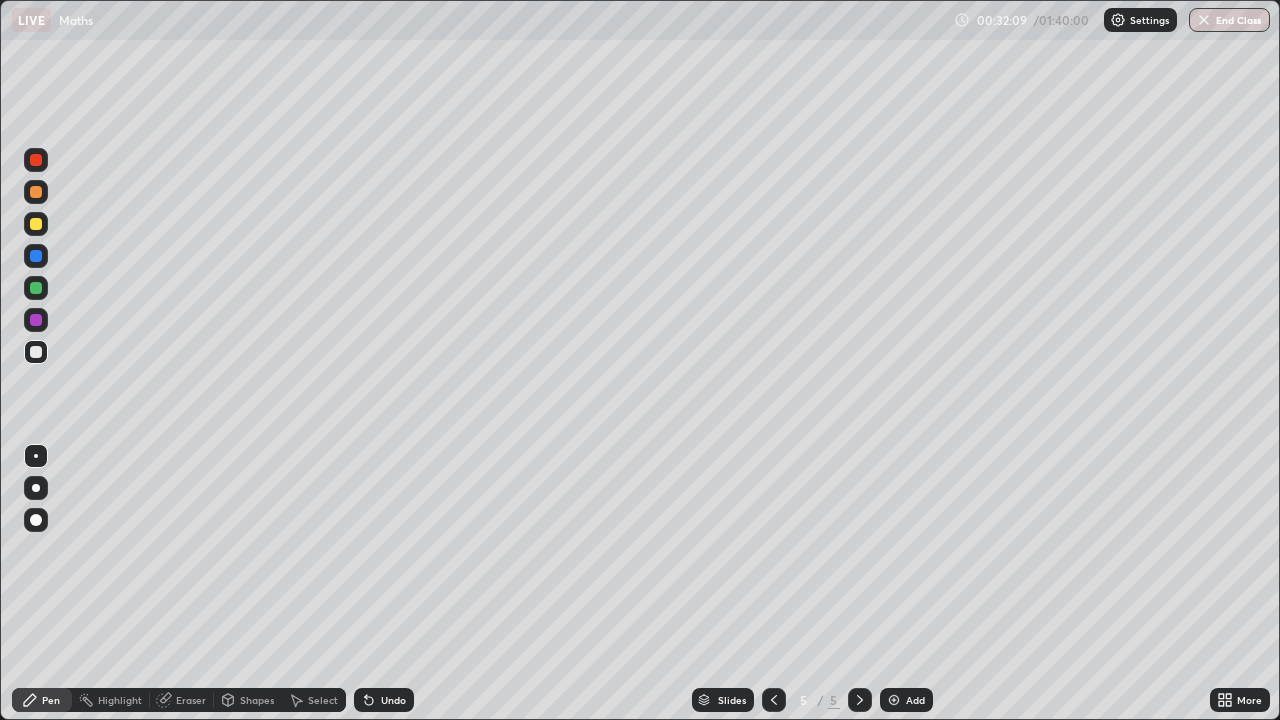 click 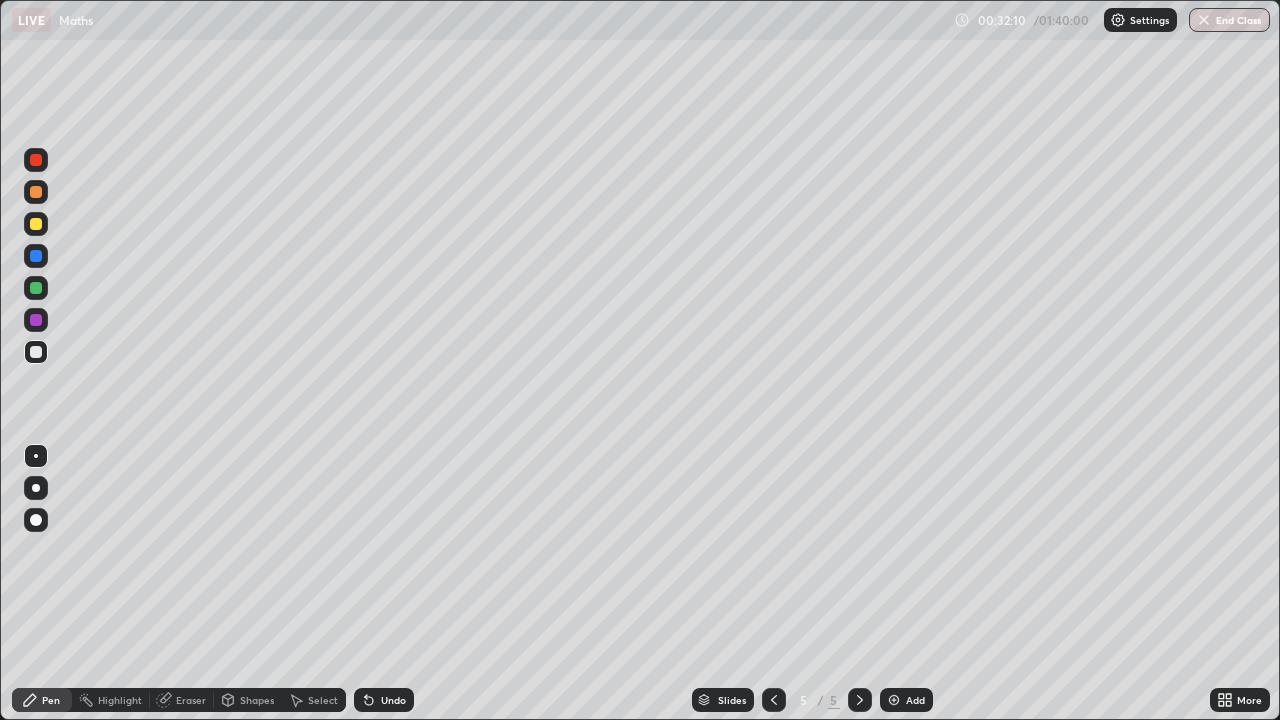 click 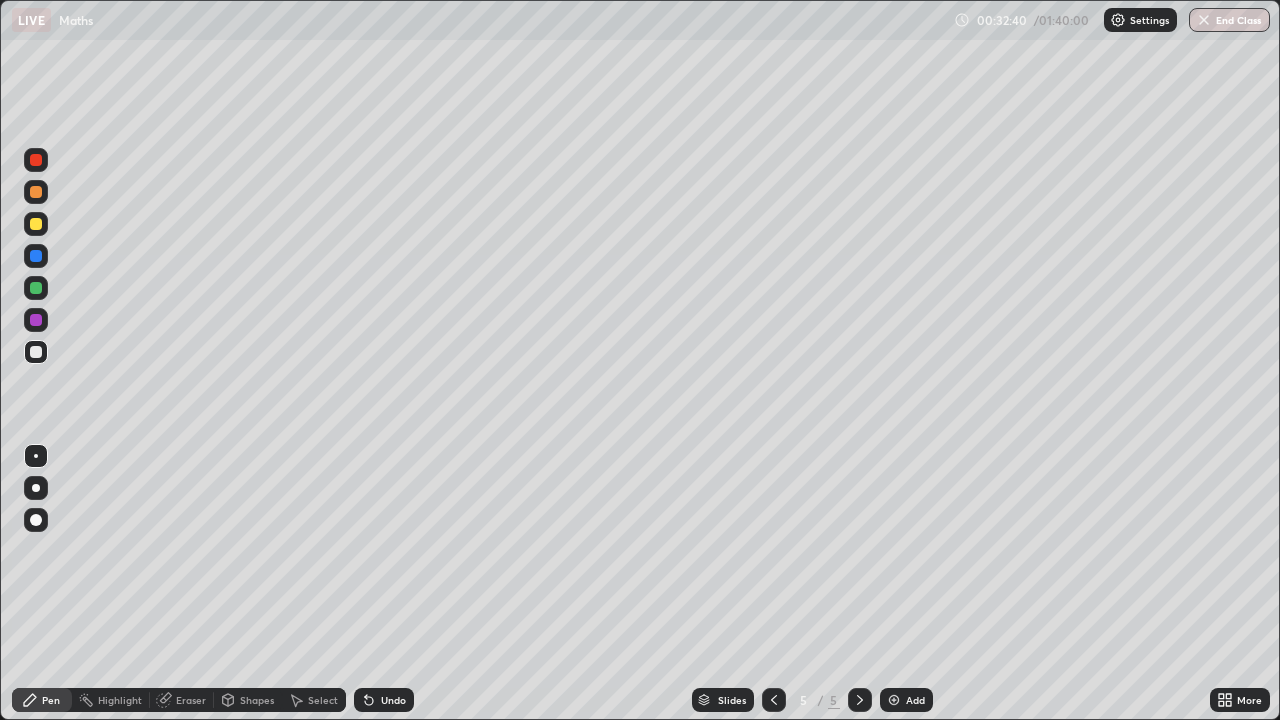 click on "Undo" at bounding box center [384, 700] 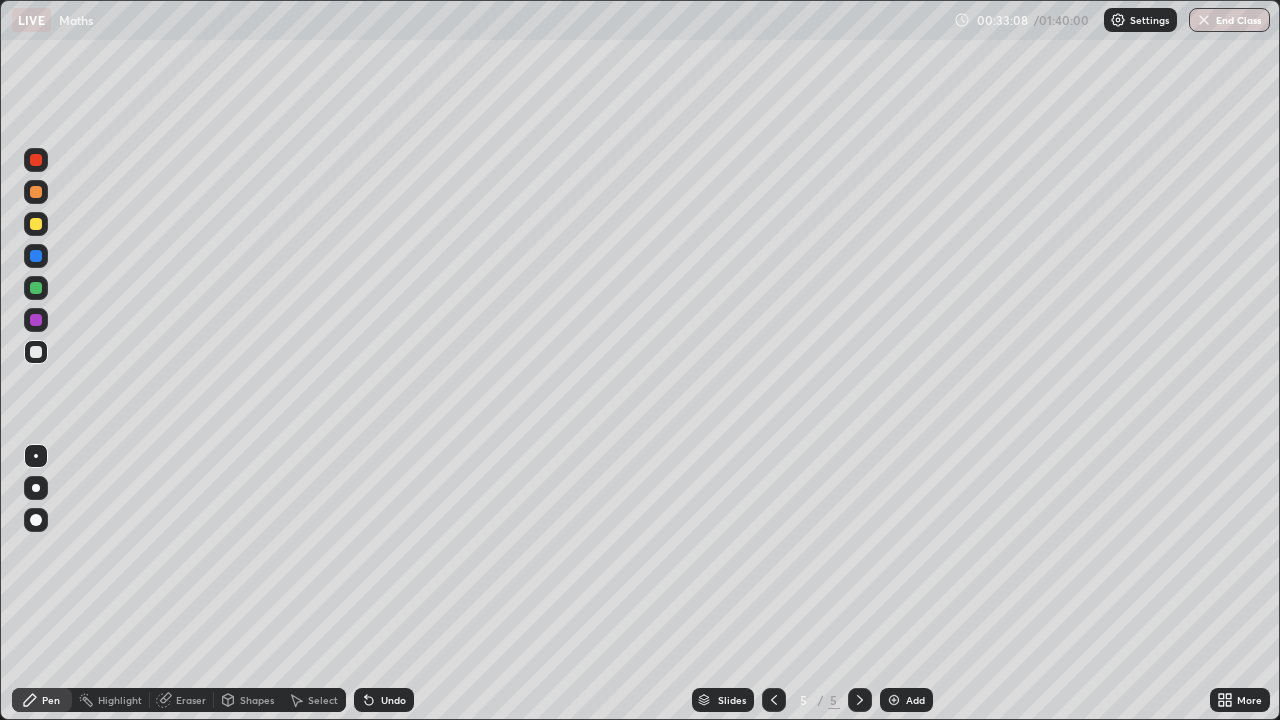click 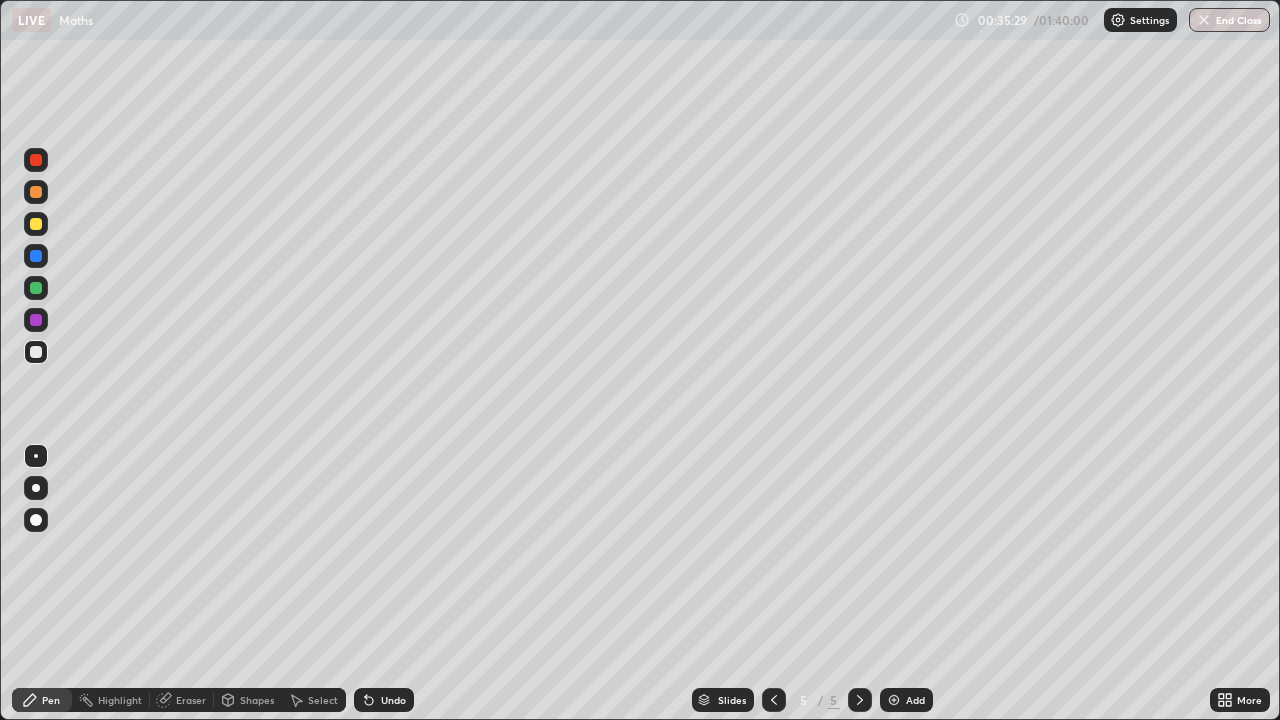 click on "Undo" at bounding box center [384, 700] 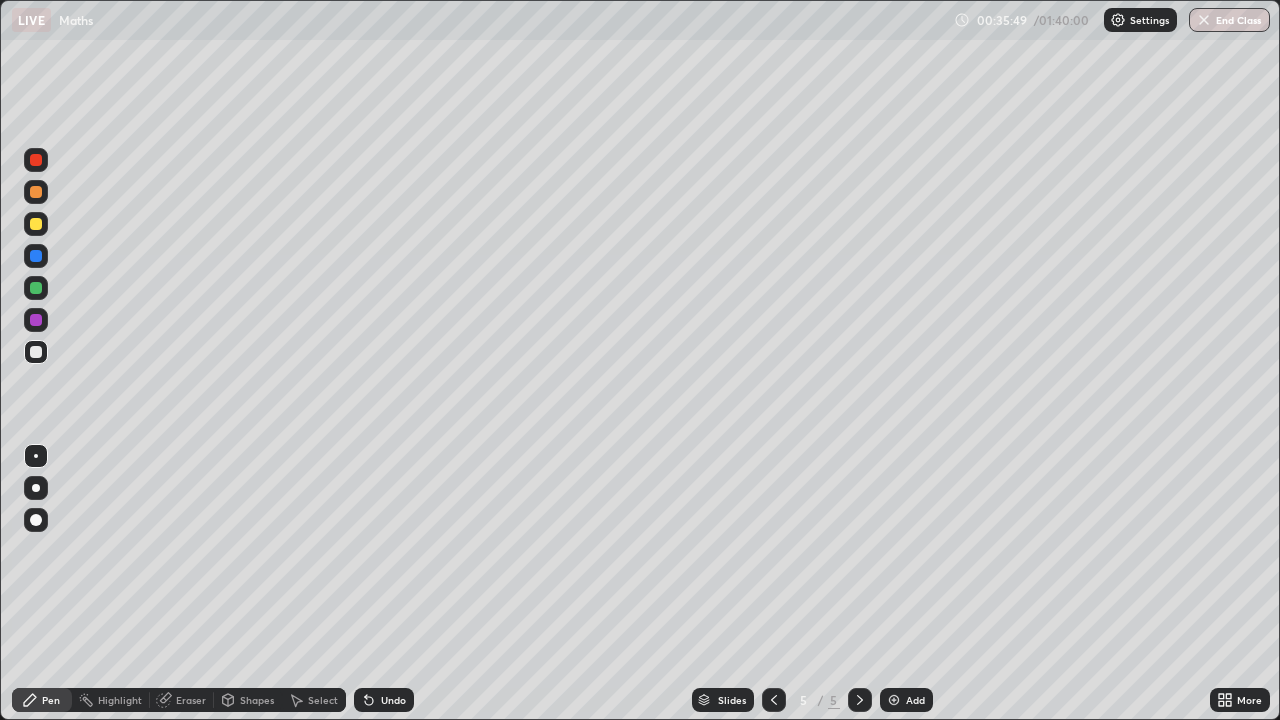 click 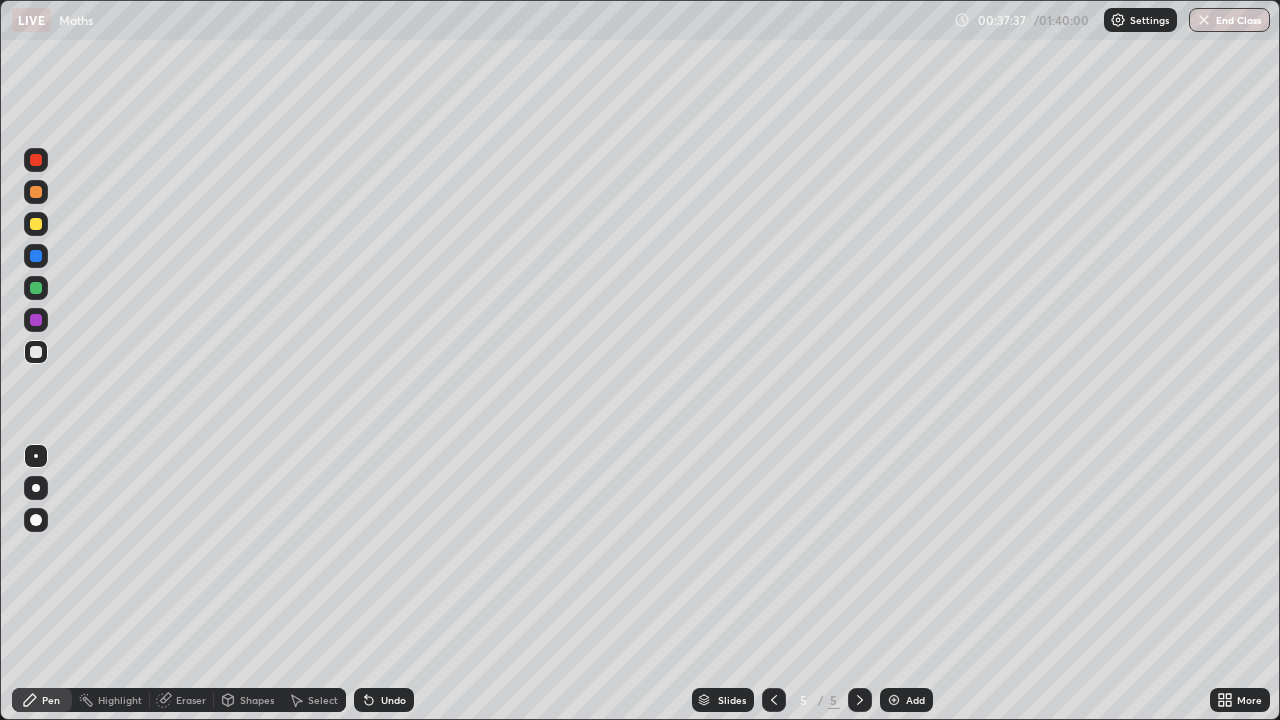 click on "Undo" at bounding box center [393, 700] 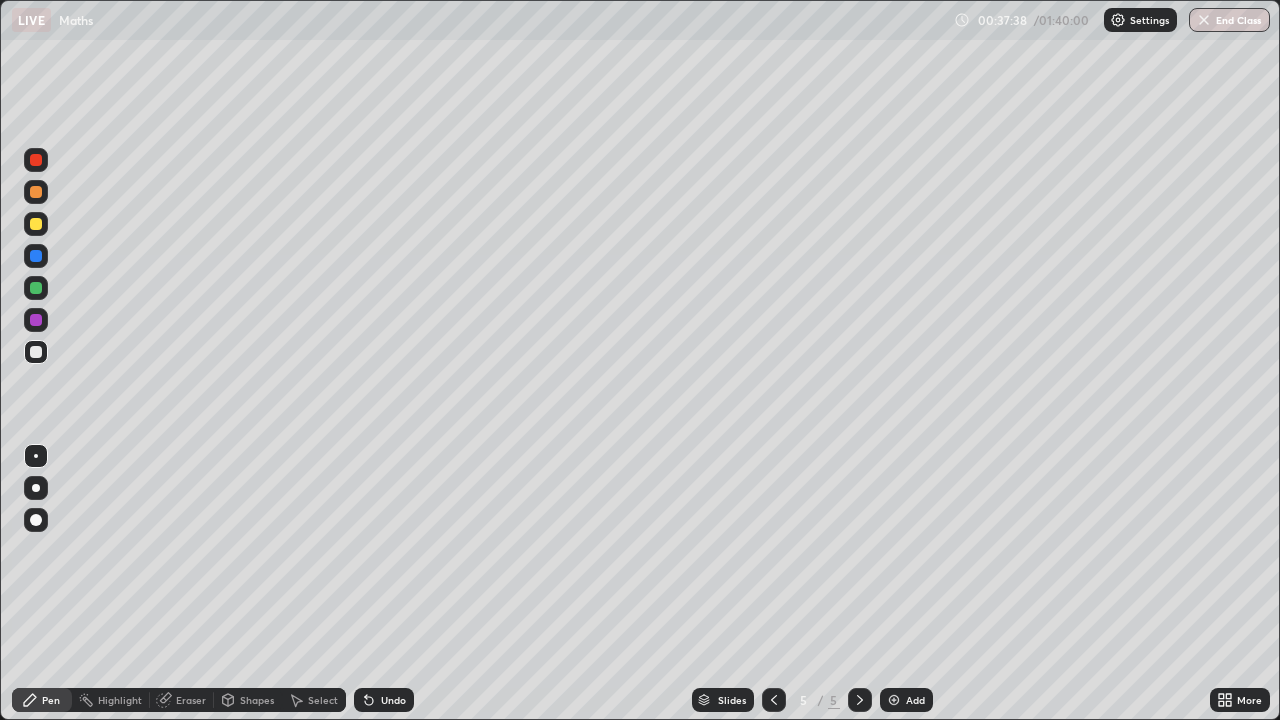 click on "Undo" at bounding box center [393, 700] 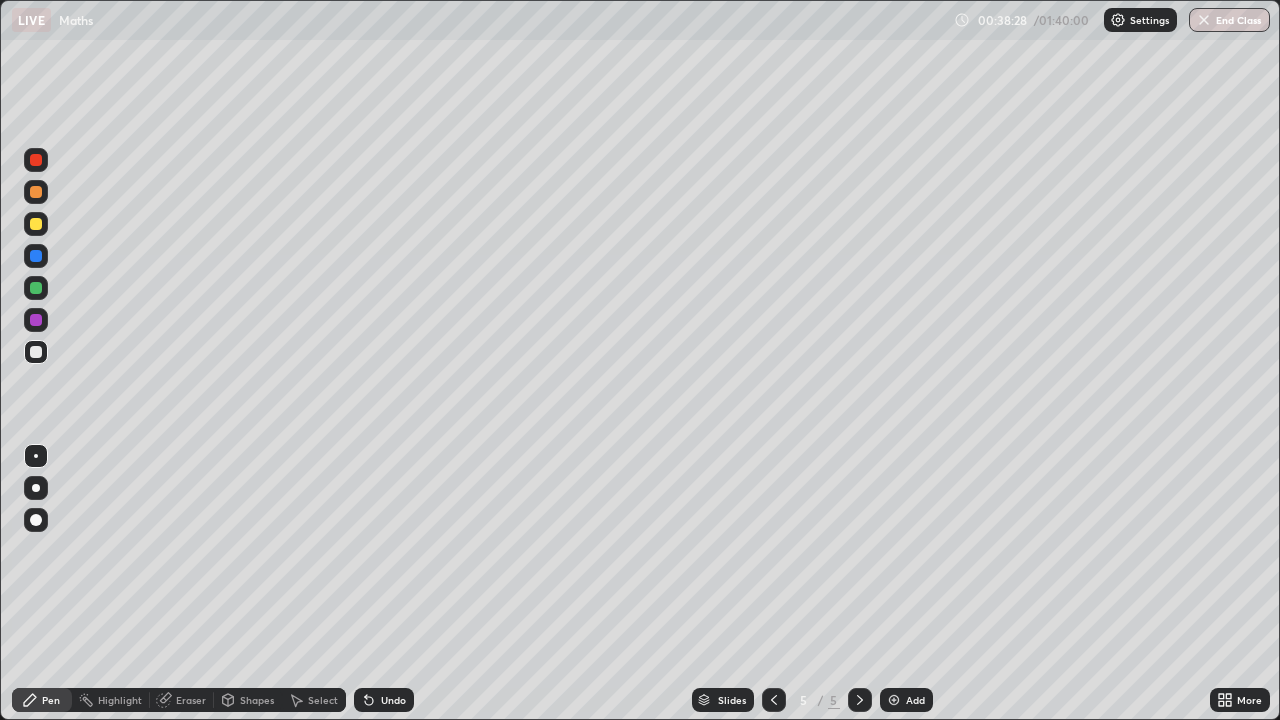 click on "Eraser" at bounding box center (182, 700) 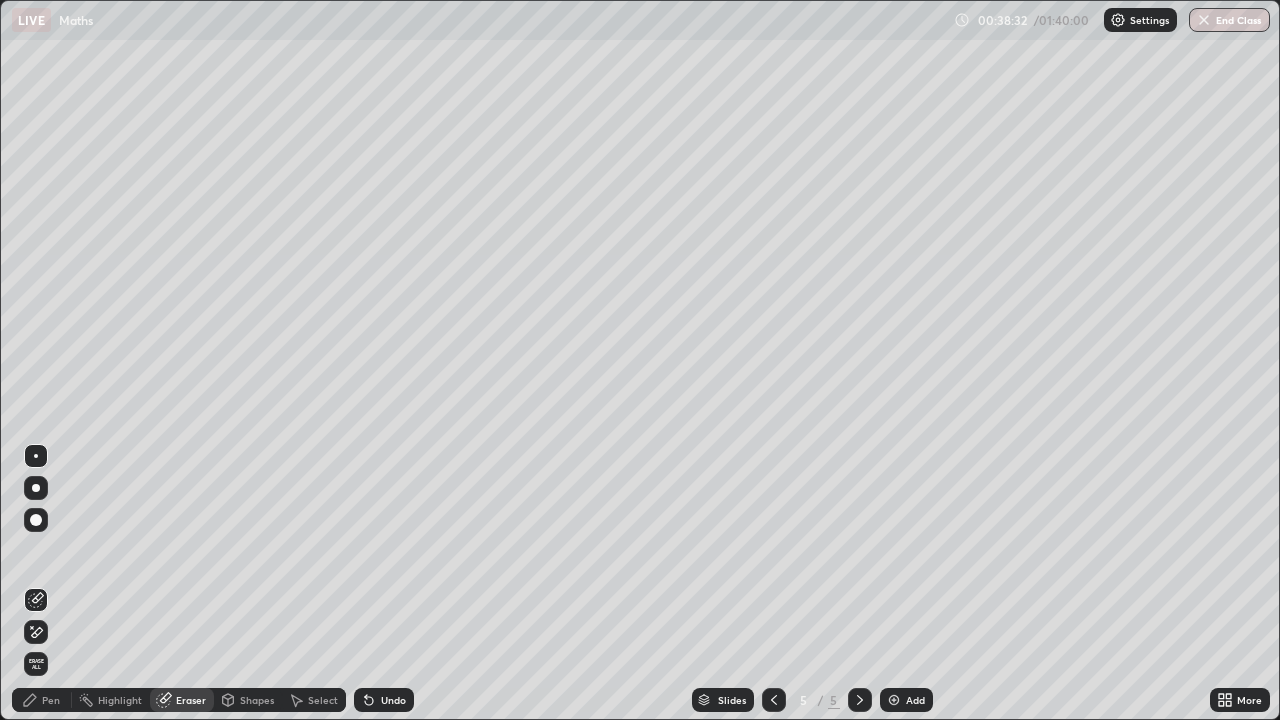 click on "Pen" at bounding box center (51, 700) 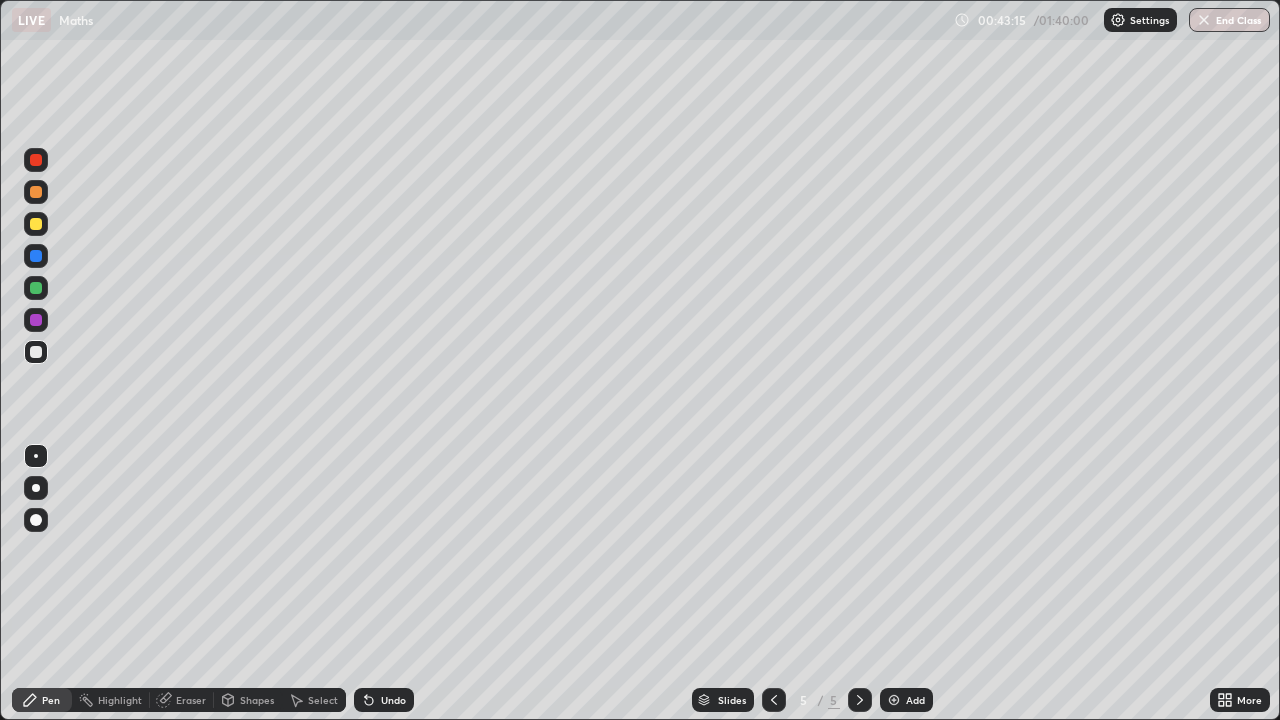 click at bounding box center [894, 700] 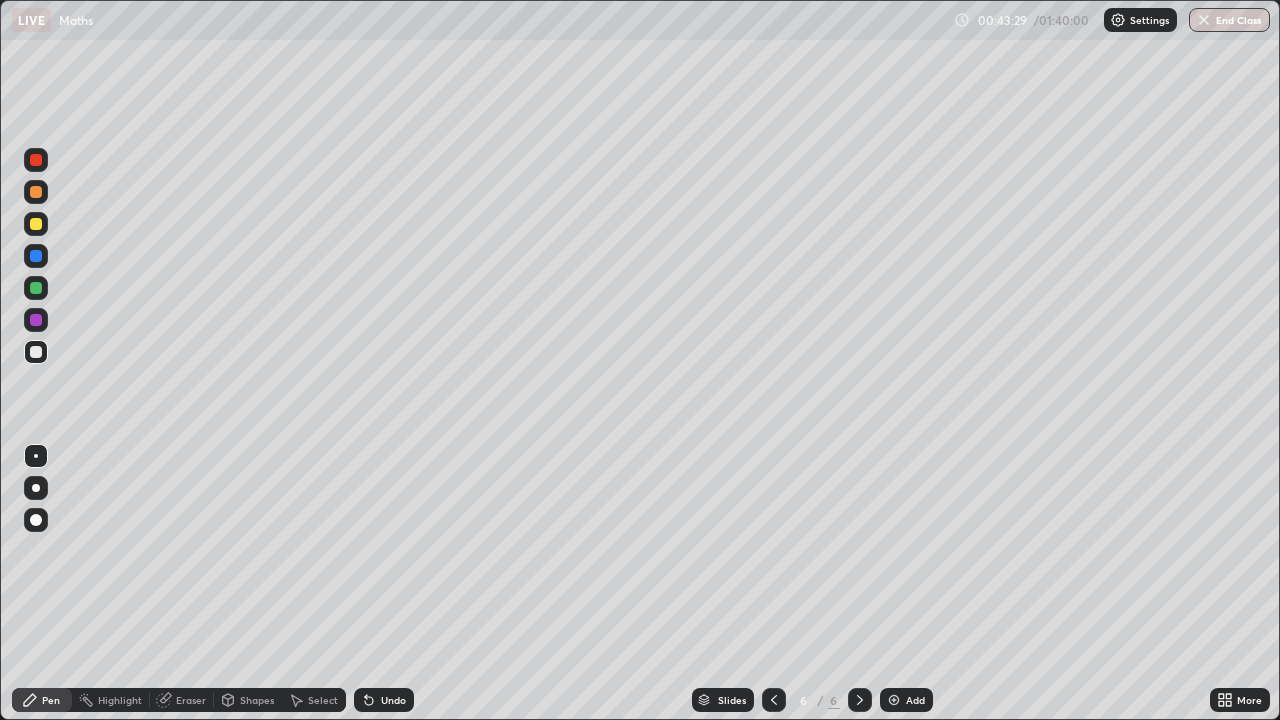 click 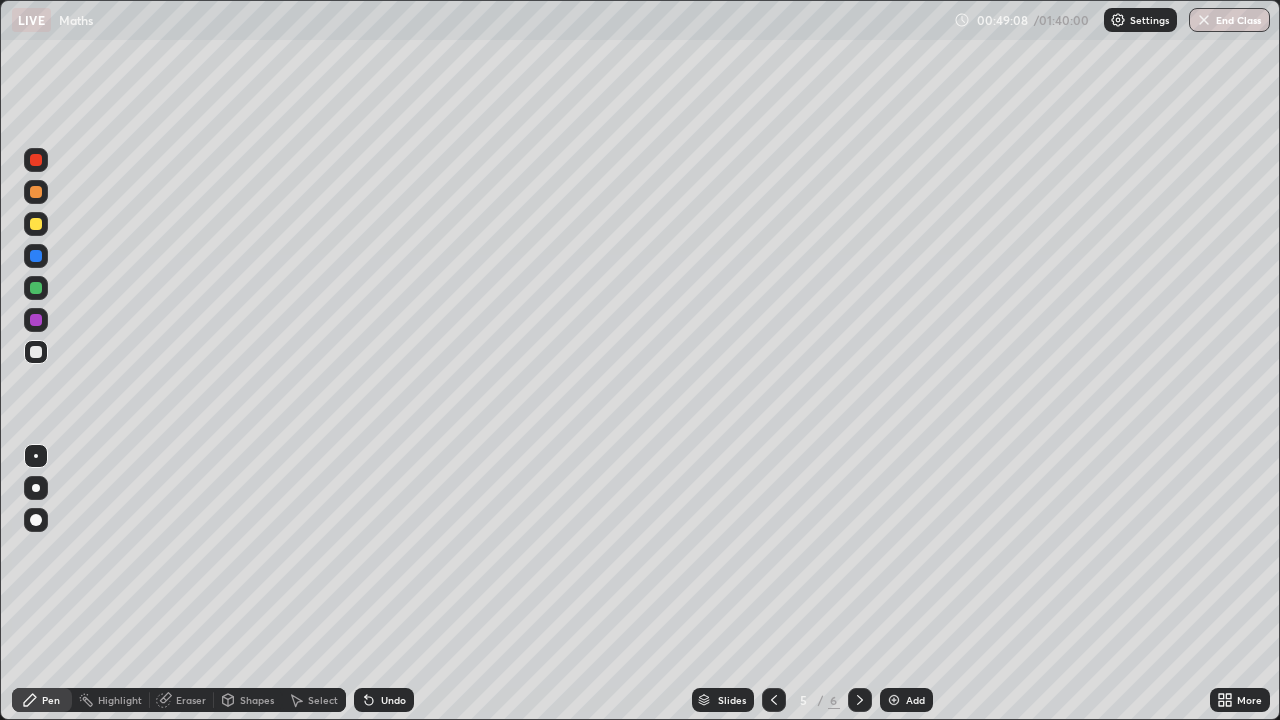 click 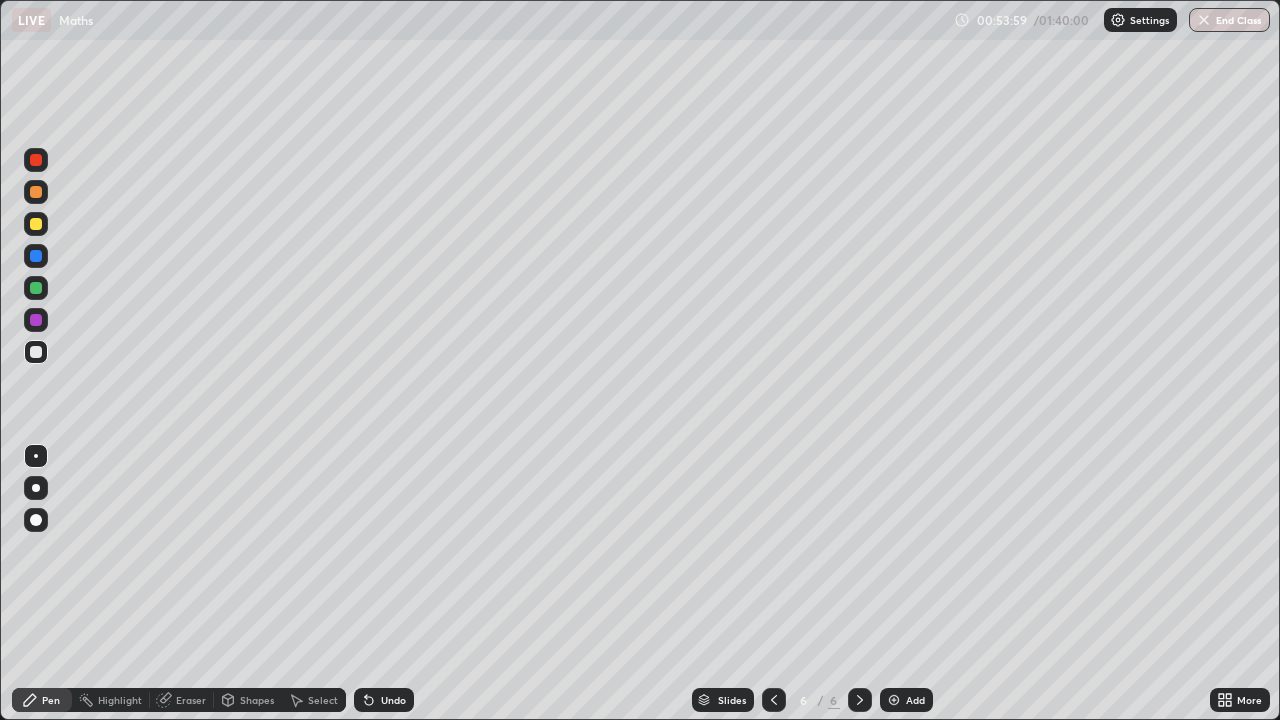 click 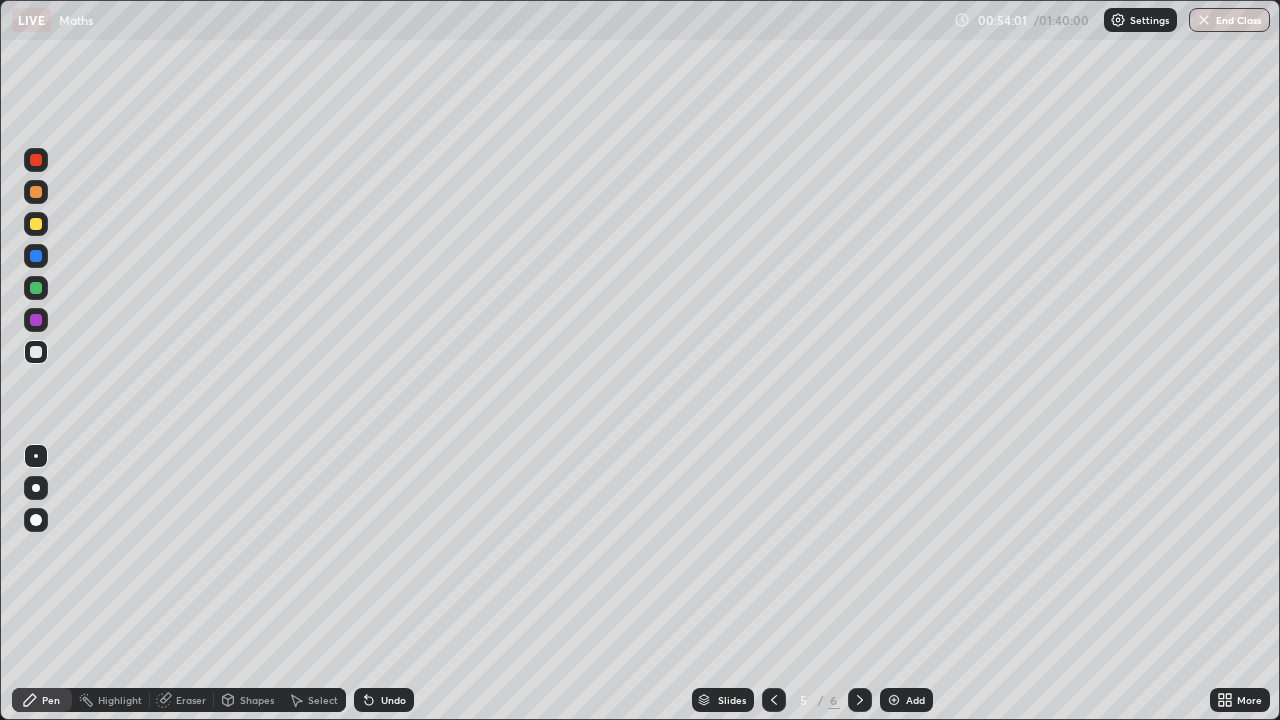 click 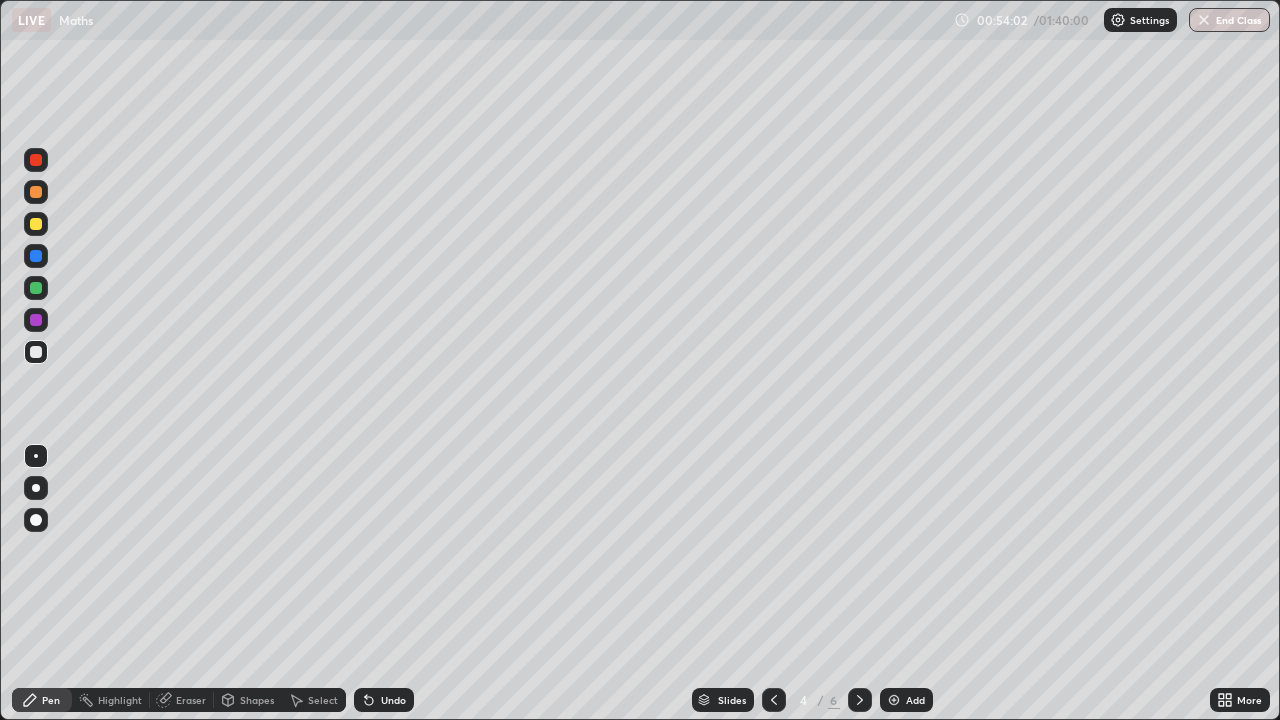 click 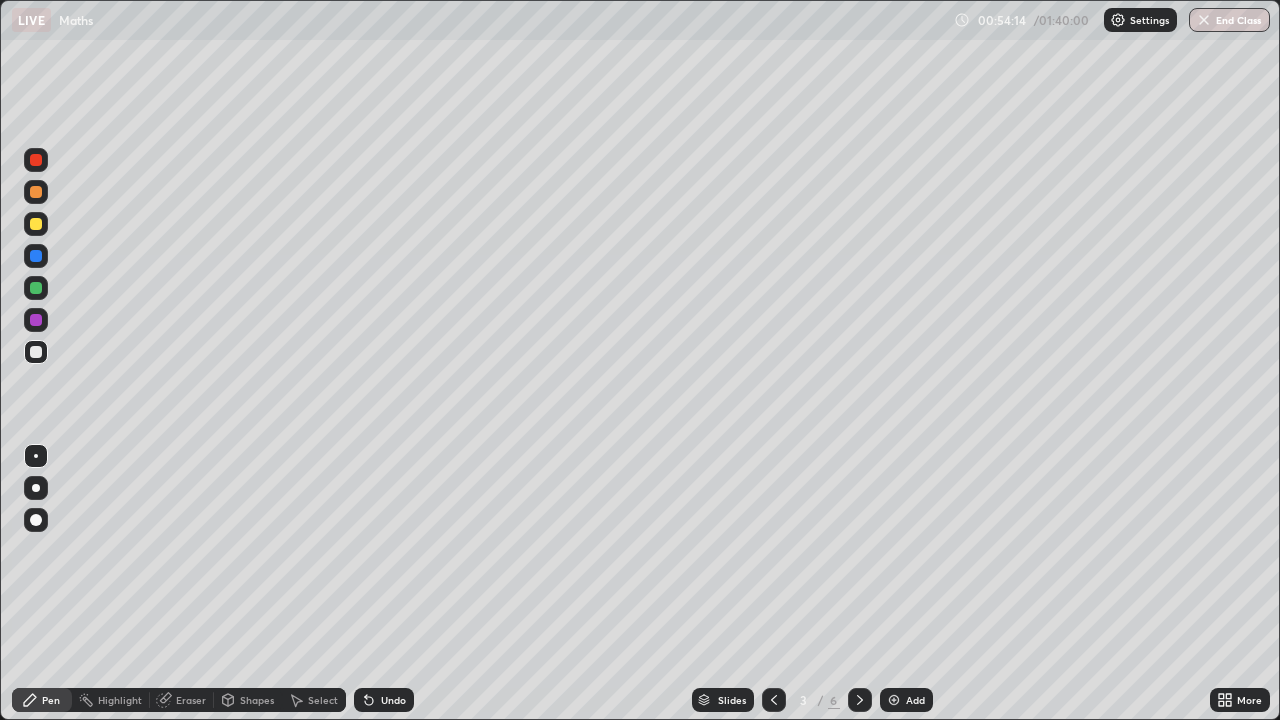 click 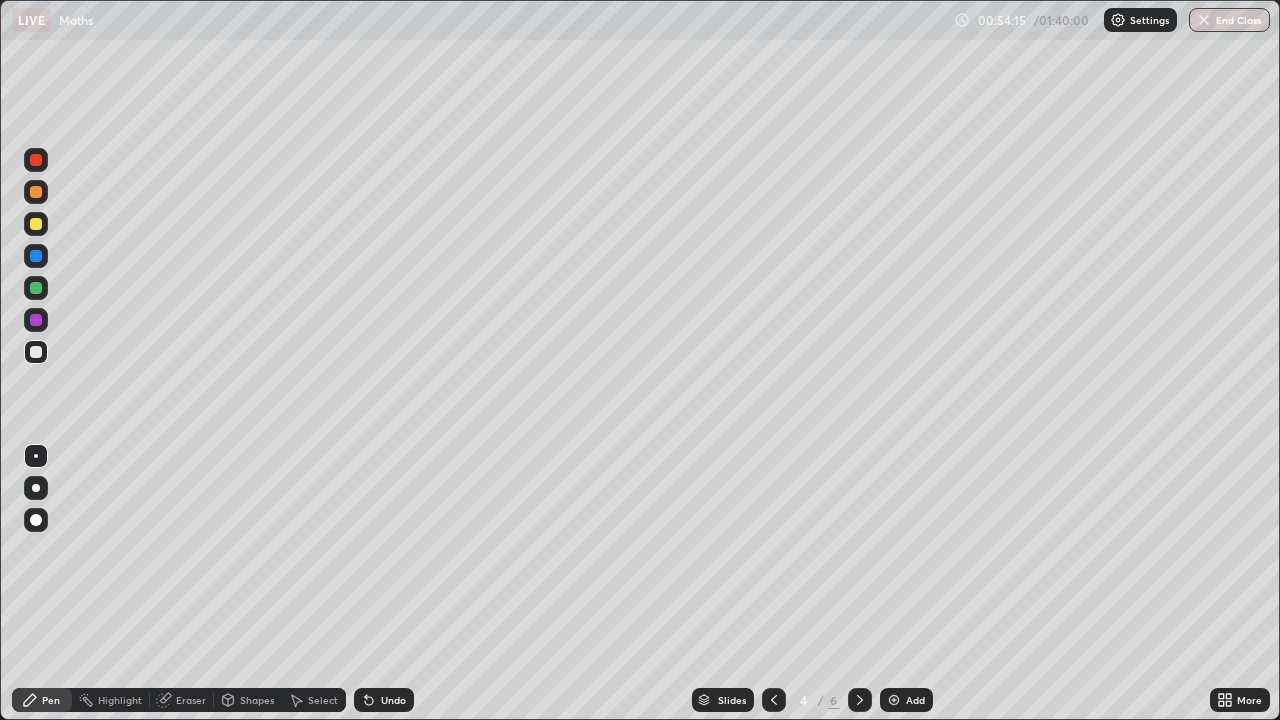 click 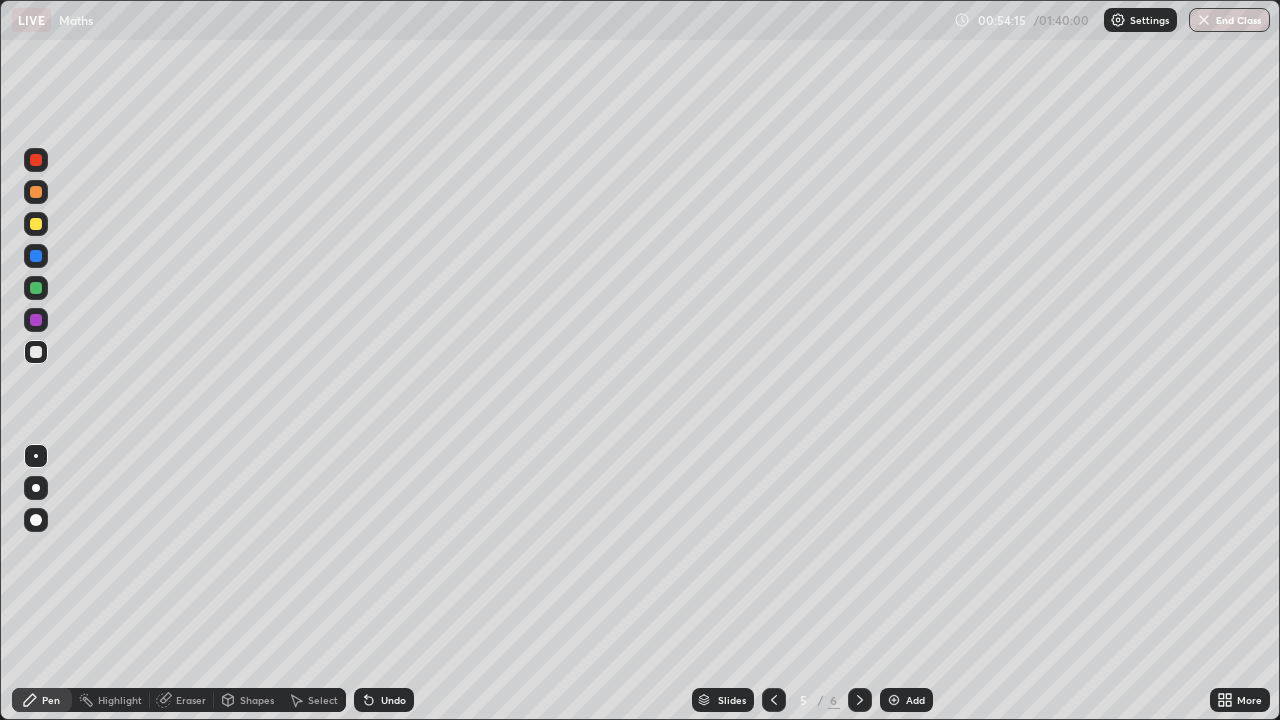click 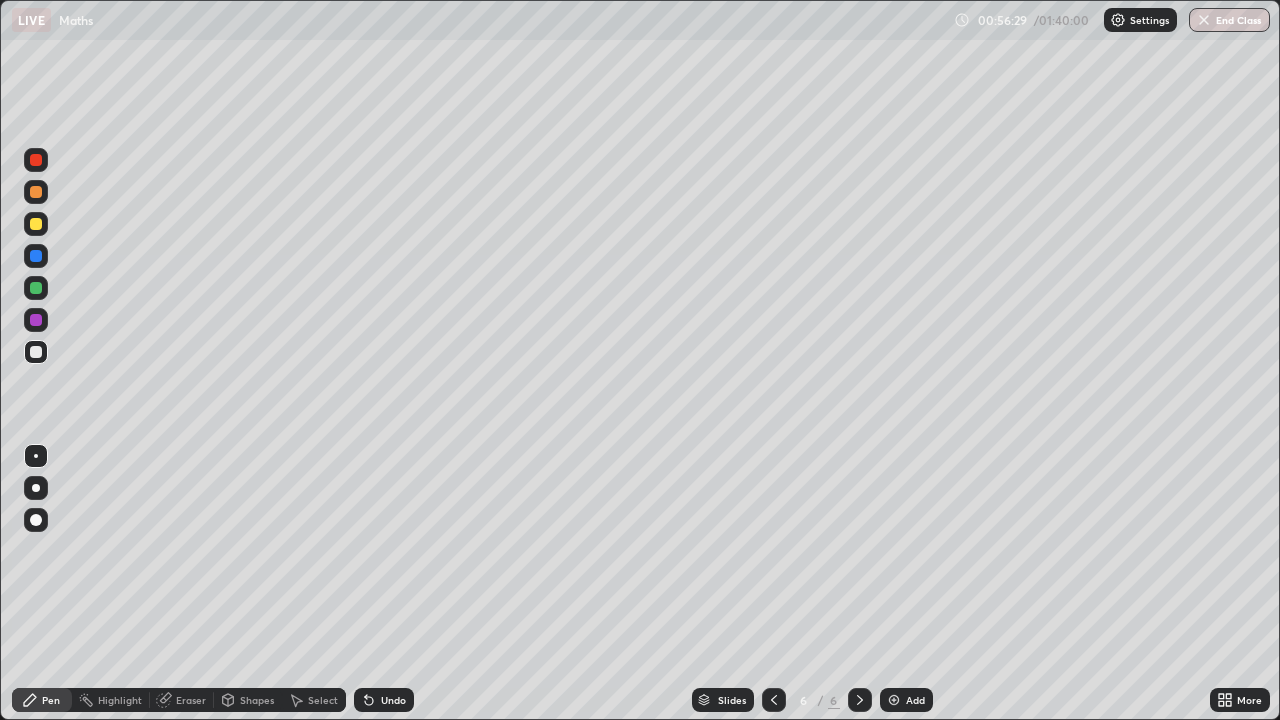click on "Add" at bounding box center (906, 700) 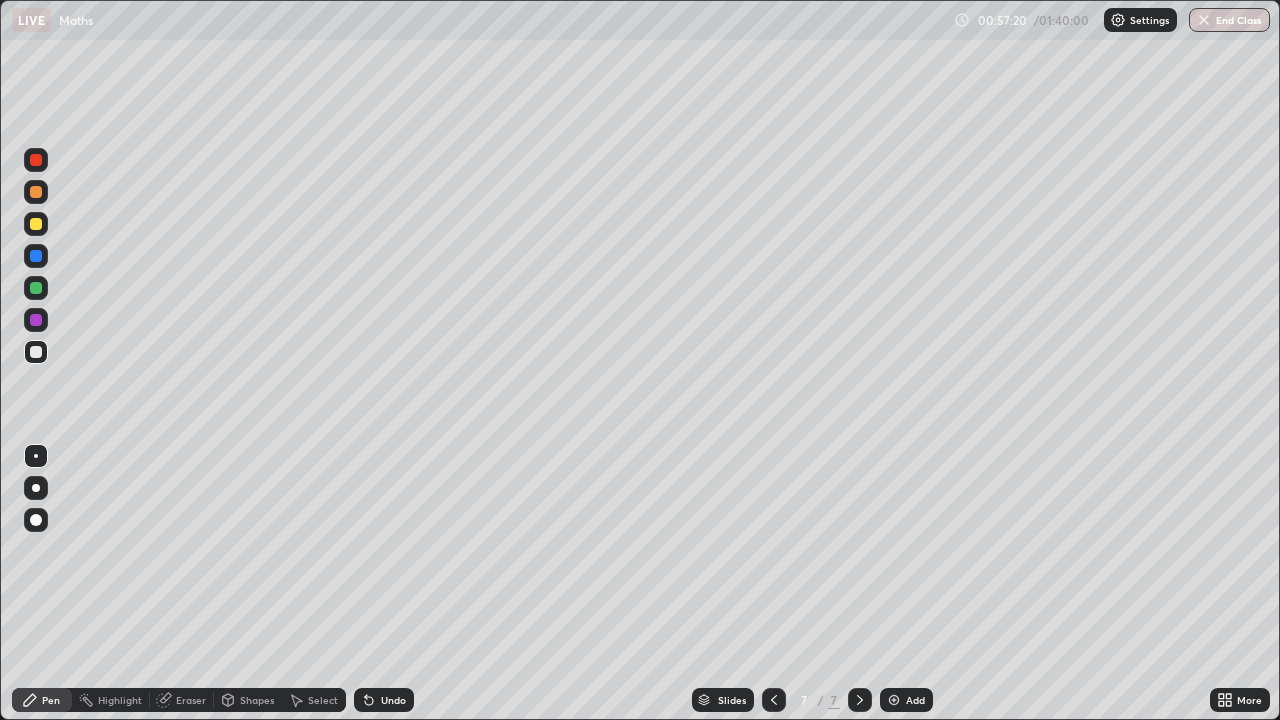 click 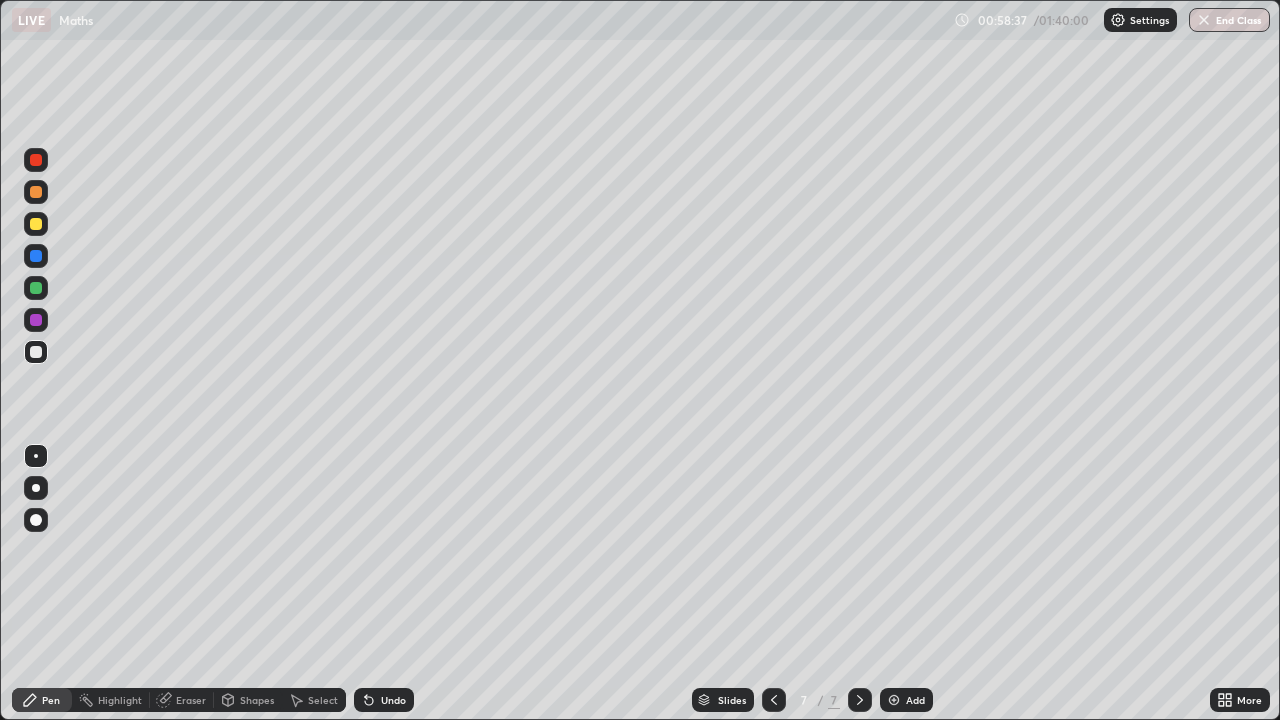 click on "Undo" at bounding box center (393, 700) 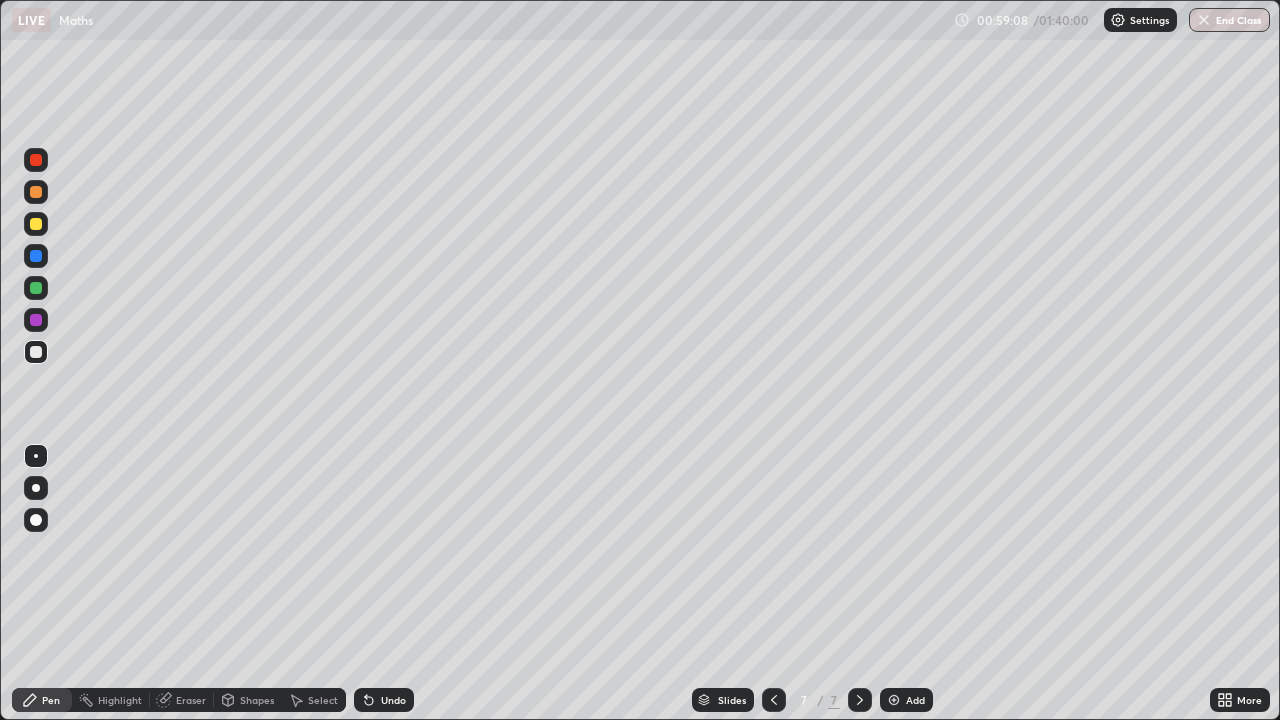 click on "Undo" at bounding box center (393, 700) 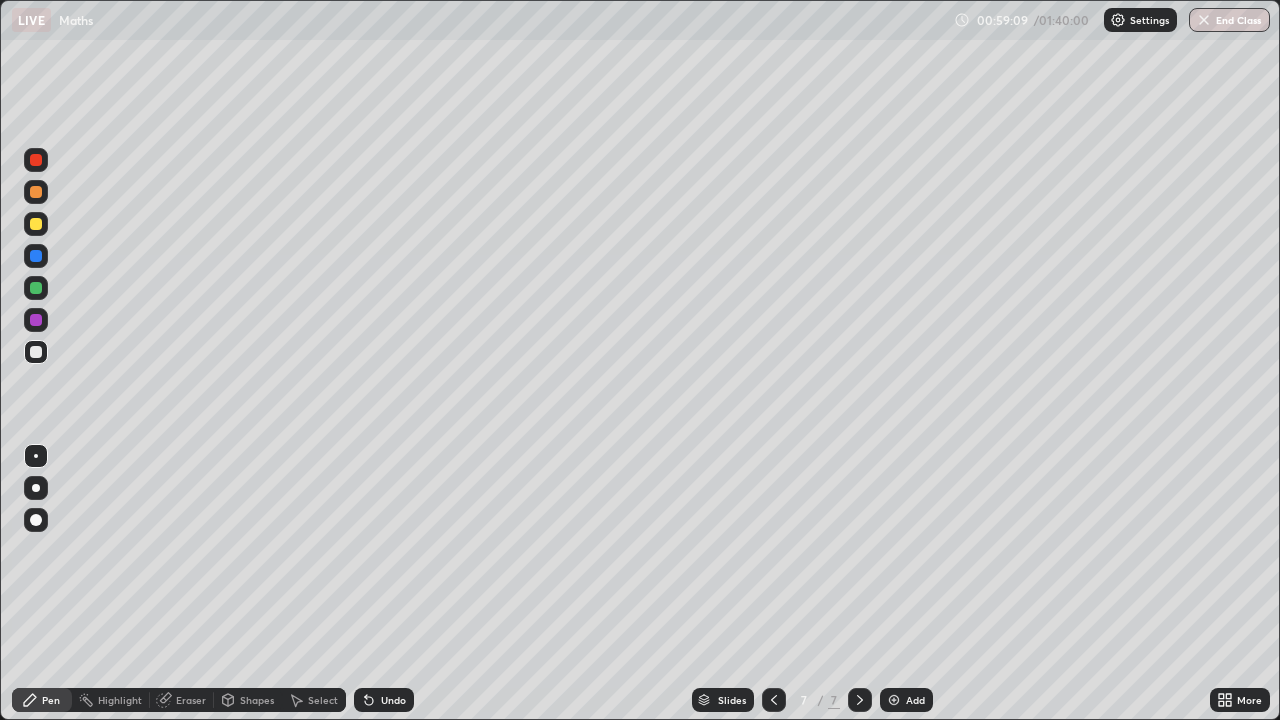 click on "Undo" at bounding box center (384, 700) 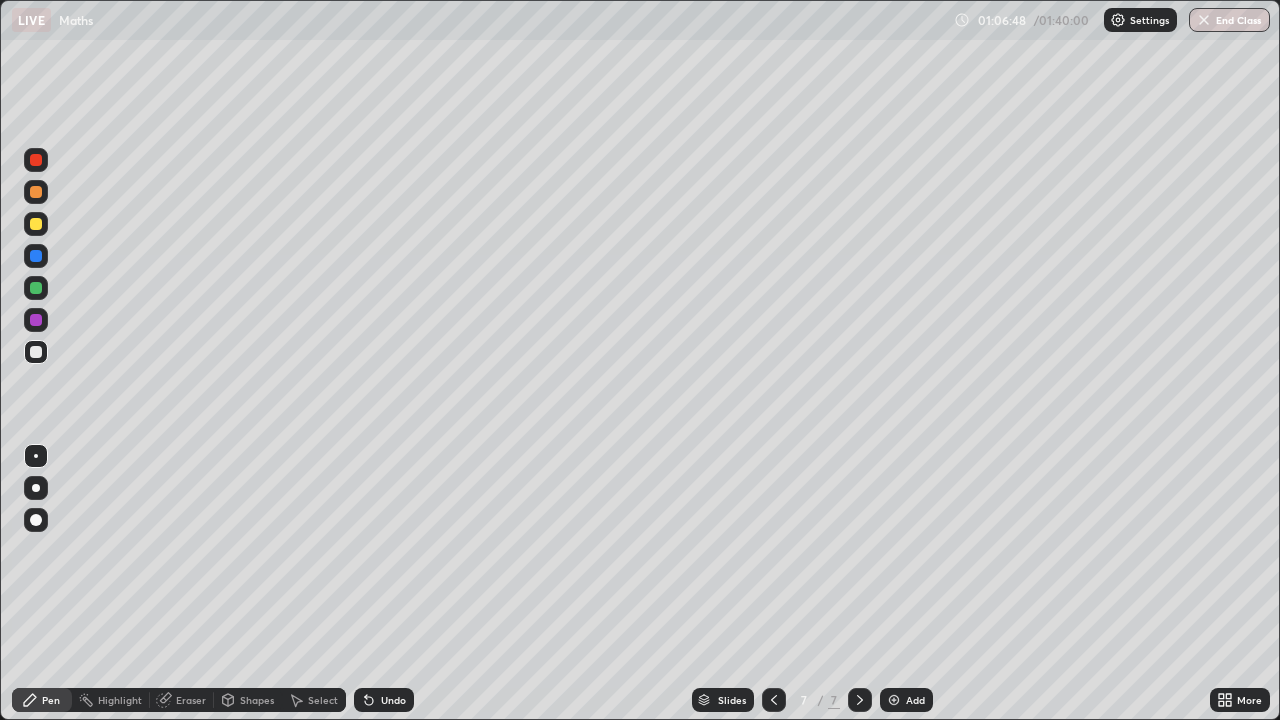 click on "Eraser" at bounding box center (191, 700) 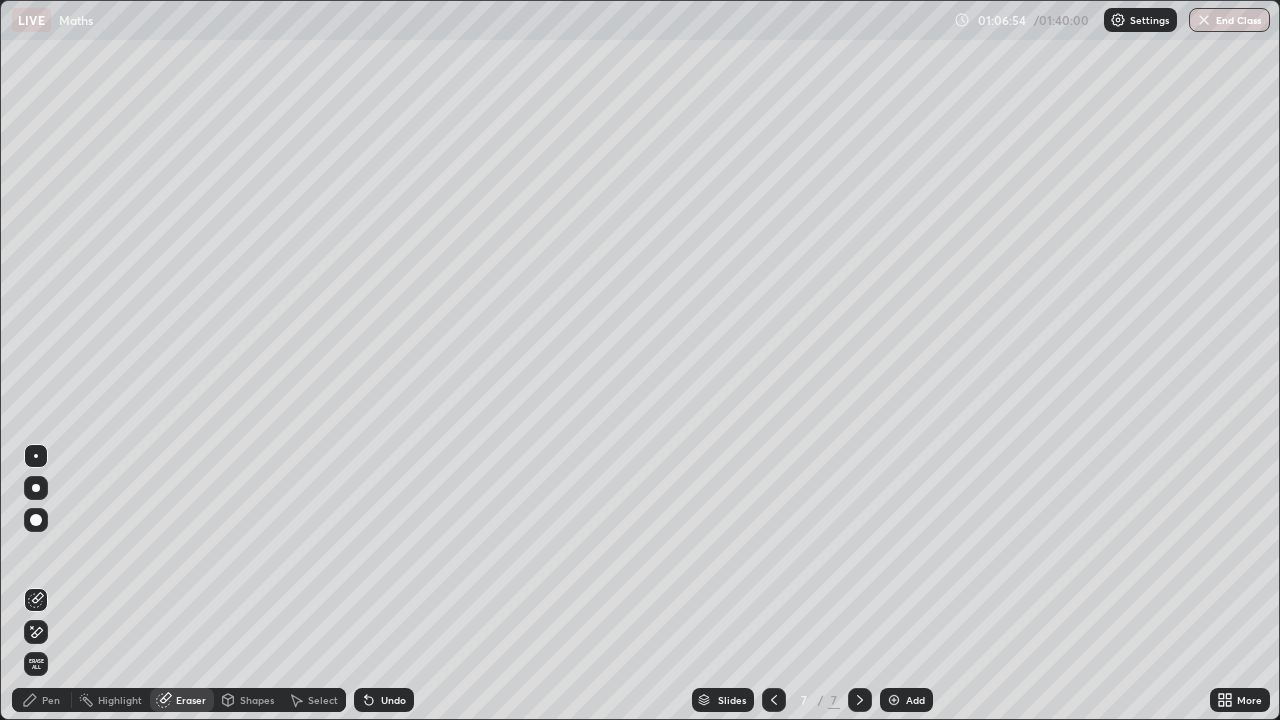 click on "Pen" at bounding box center [51, 700] 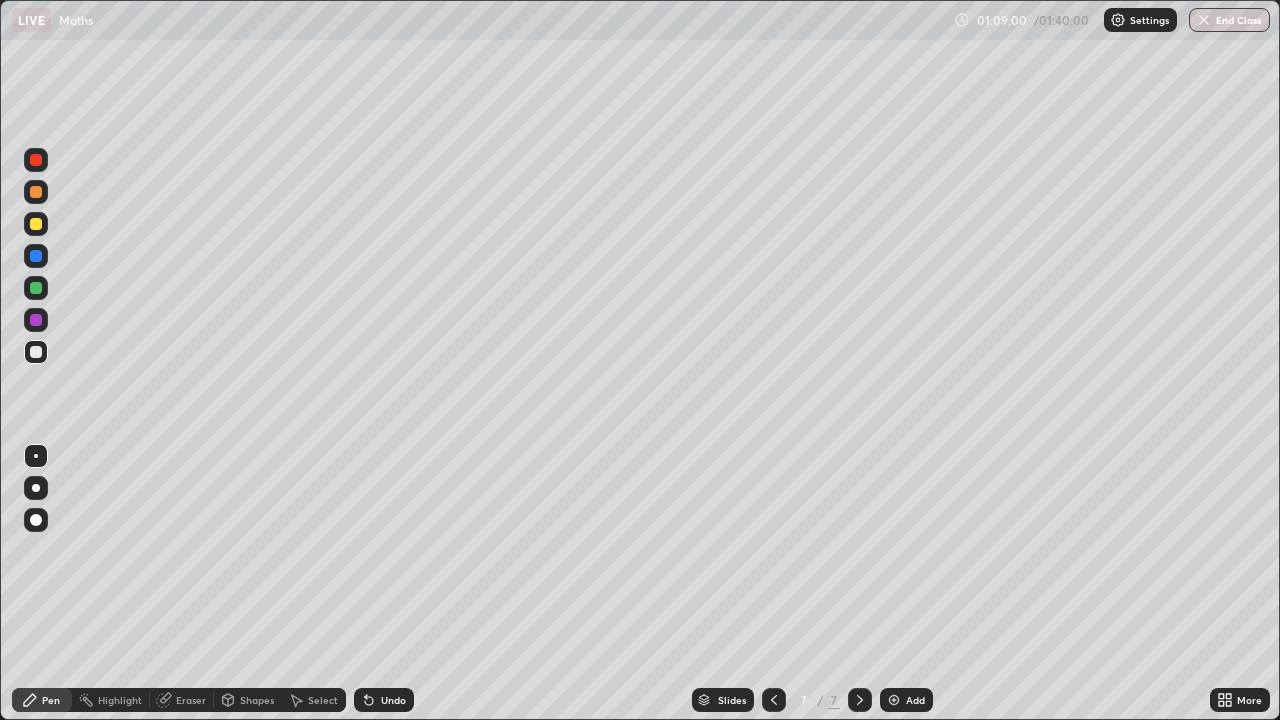 click at bounding box center [894, 700] 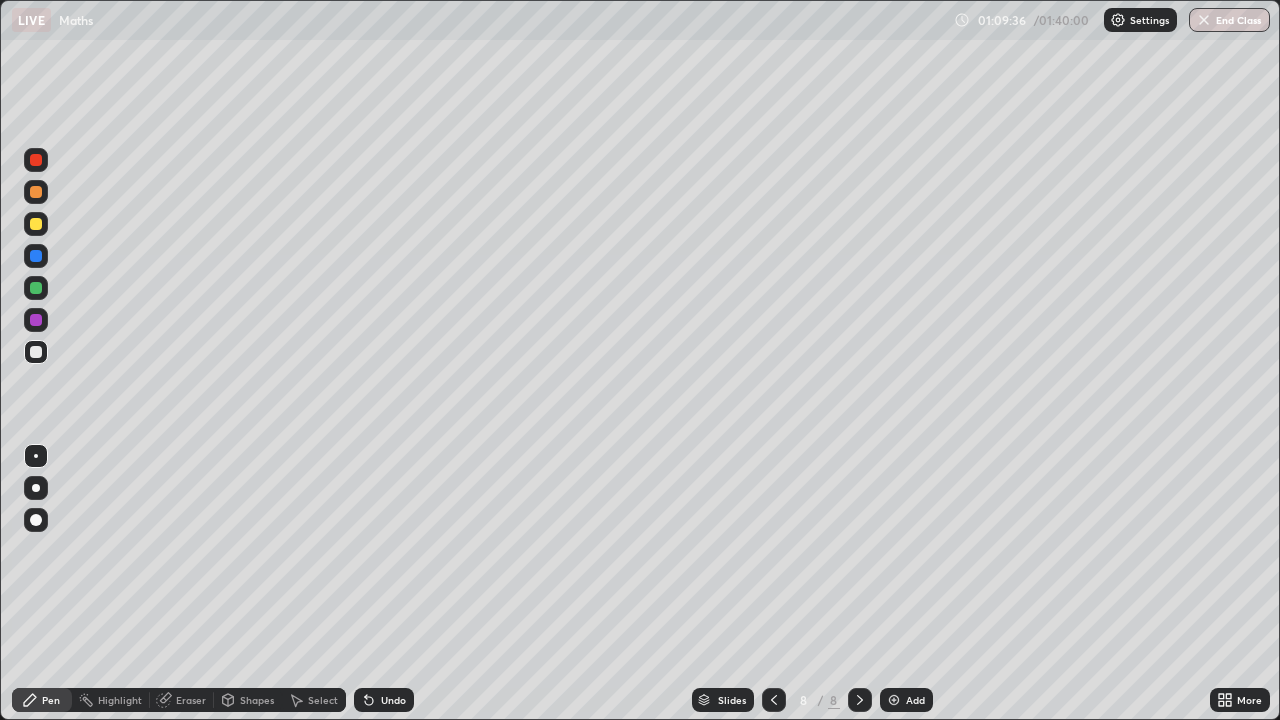 click on "Undo" at bounding box center (393, 700) 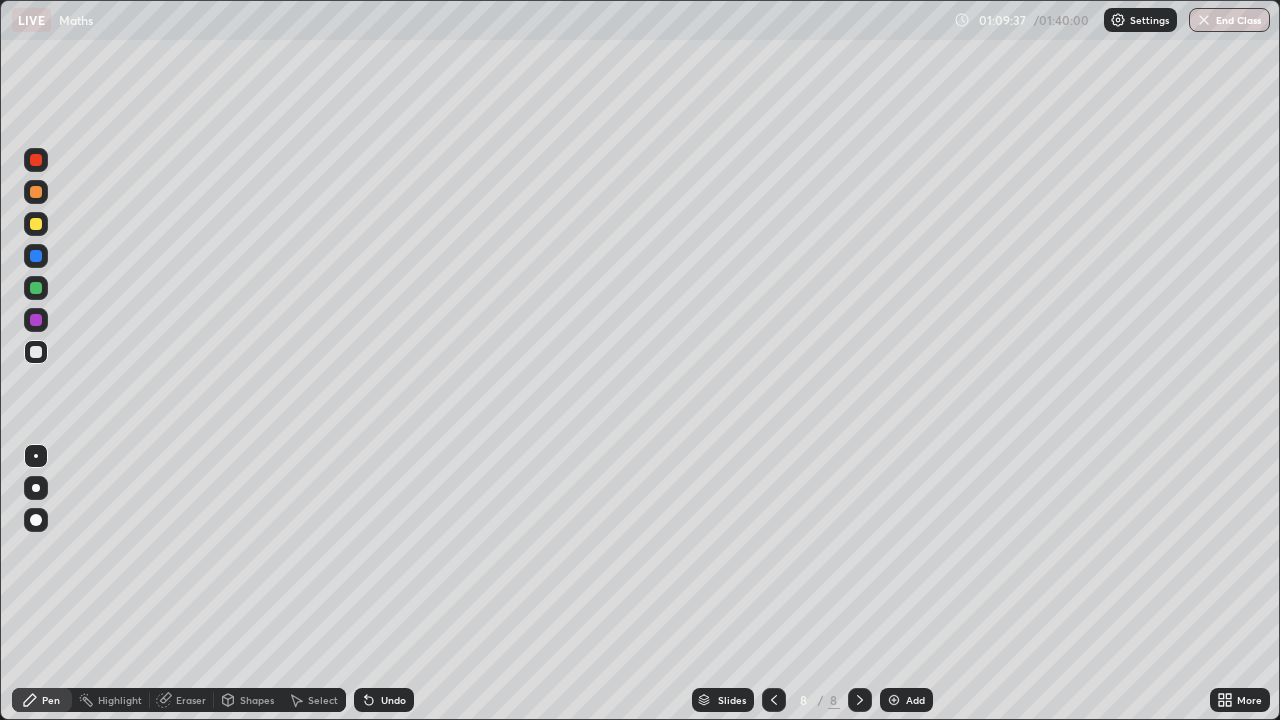 click on "Undo" at bounding box center (393, 700) 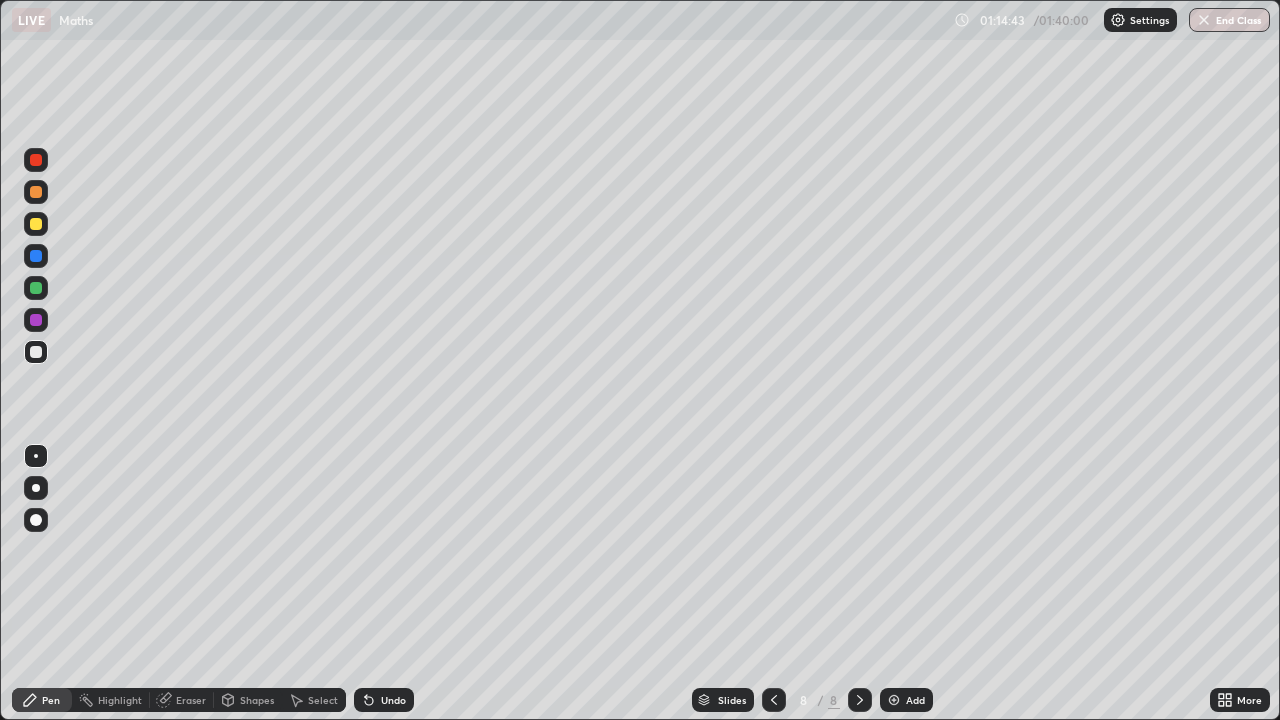 click on "Select" at bounding box center (323, 700) 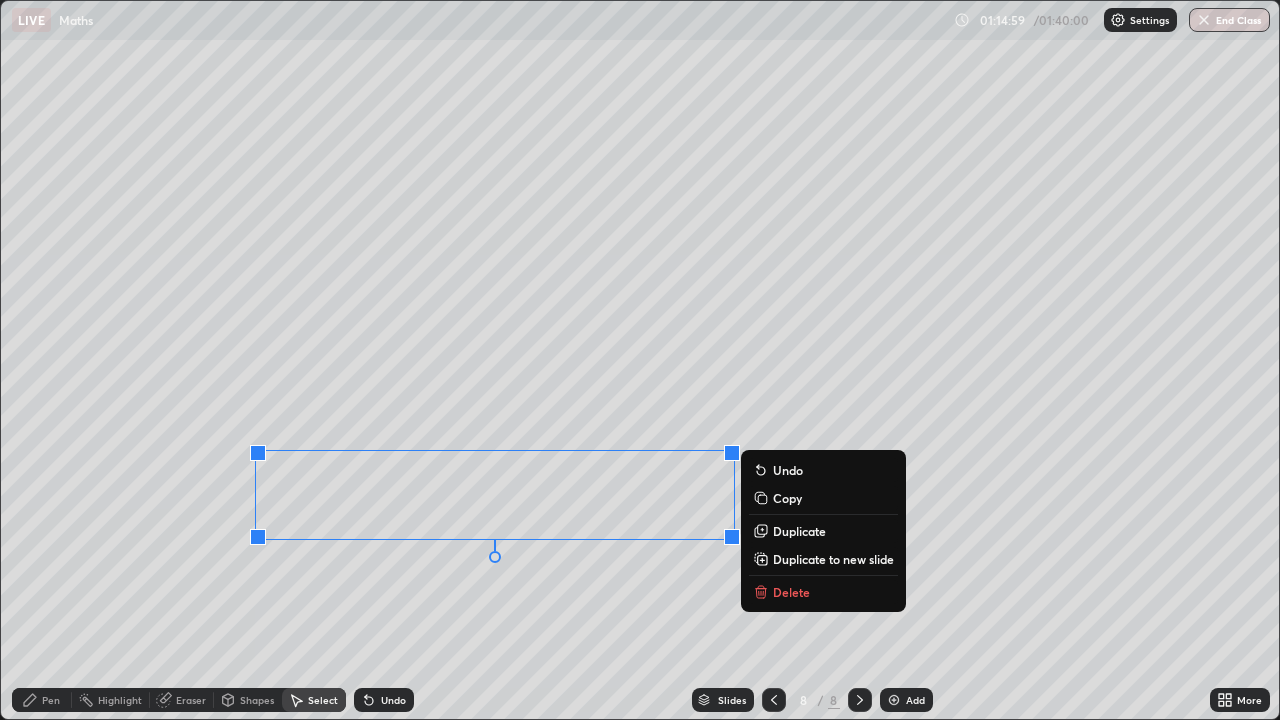 click 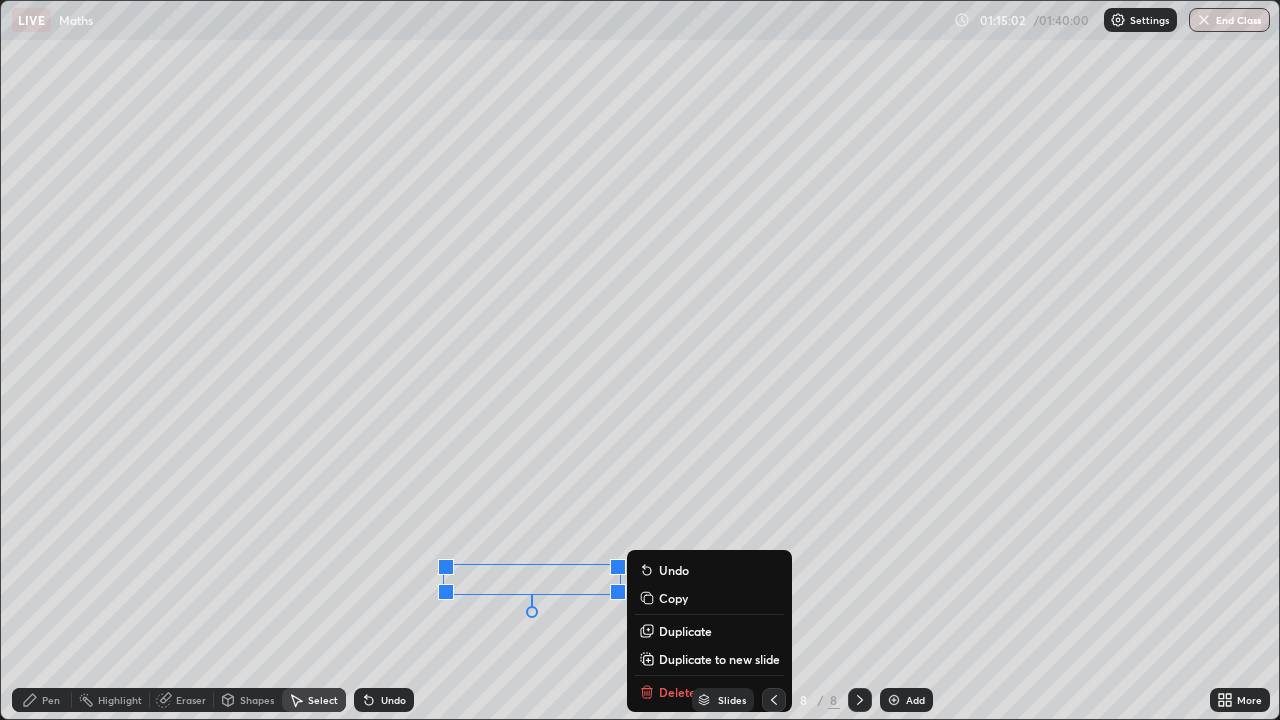 click on "Slides 8 / 8 Add" at bounding box center [812, 700] 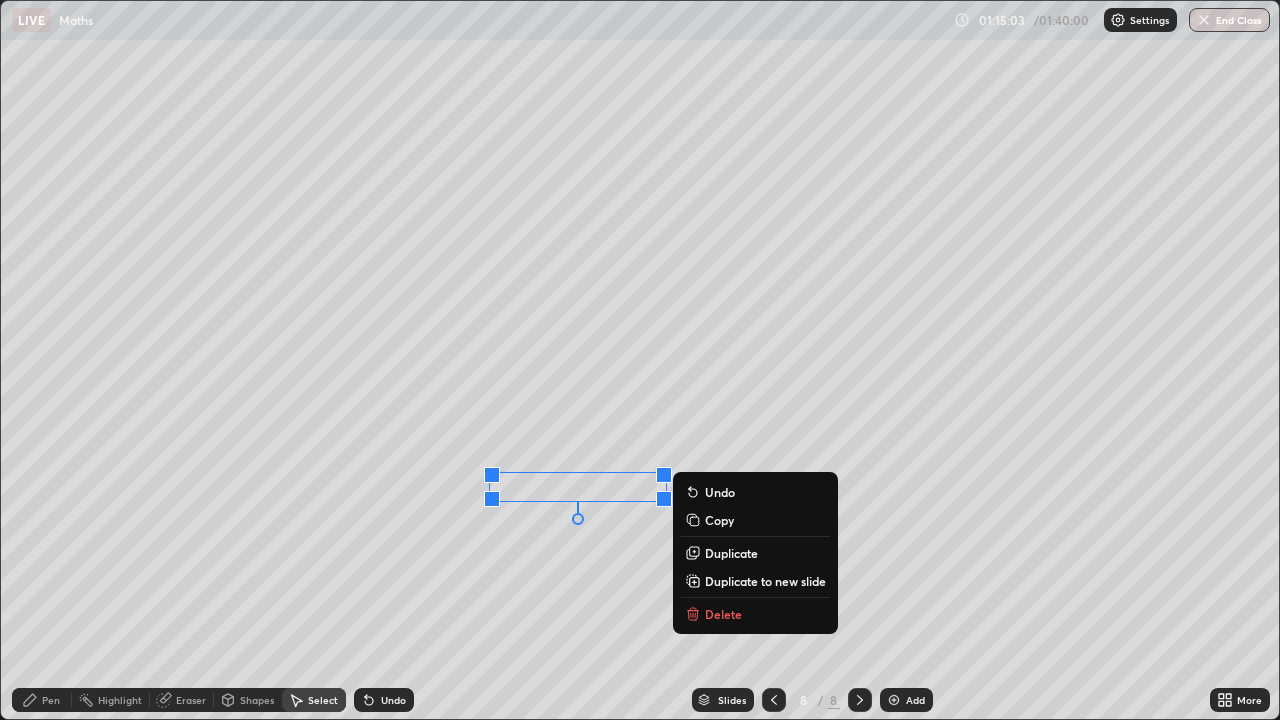 click on "Delete" at bounding box center (755, 614) 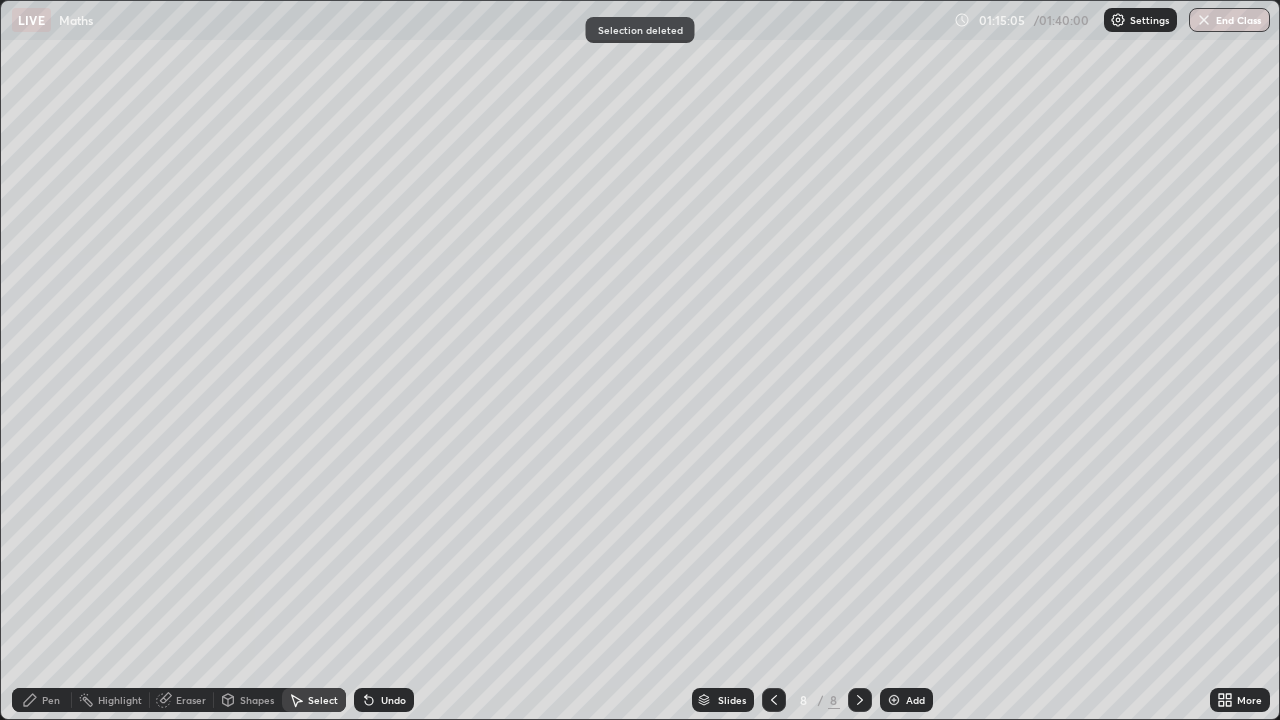 click on "Eraser" at bounding box center [182, 700] 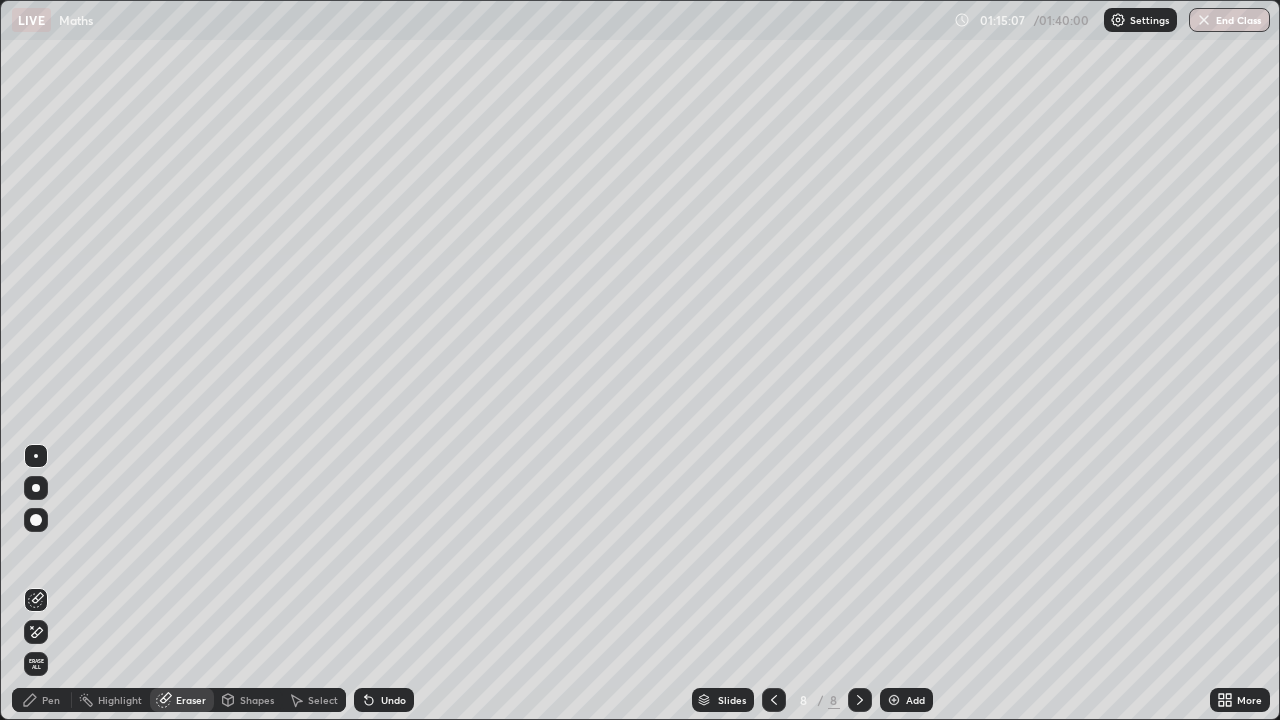 click on "Pen" at bounding box center [51, 700] 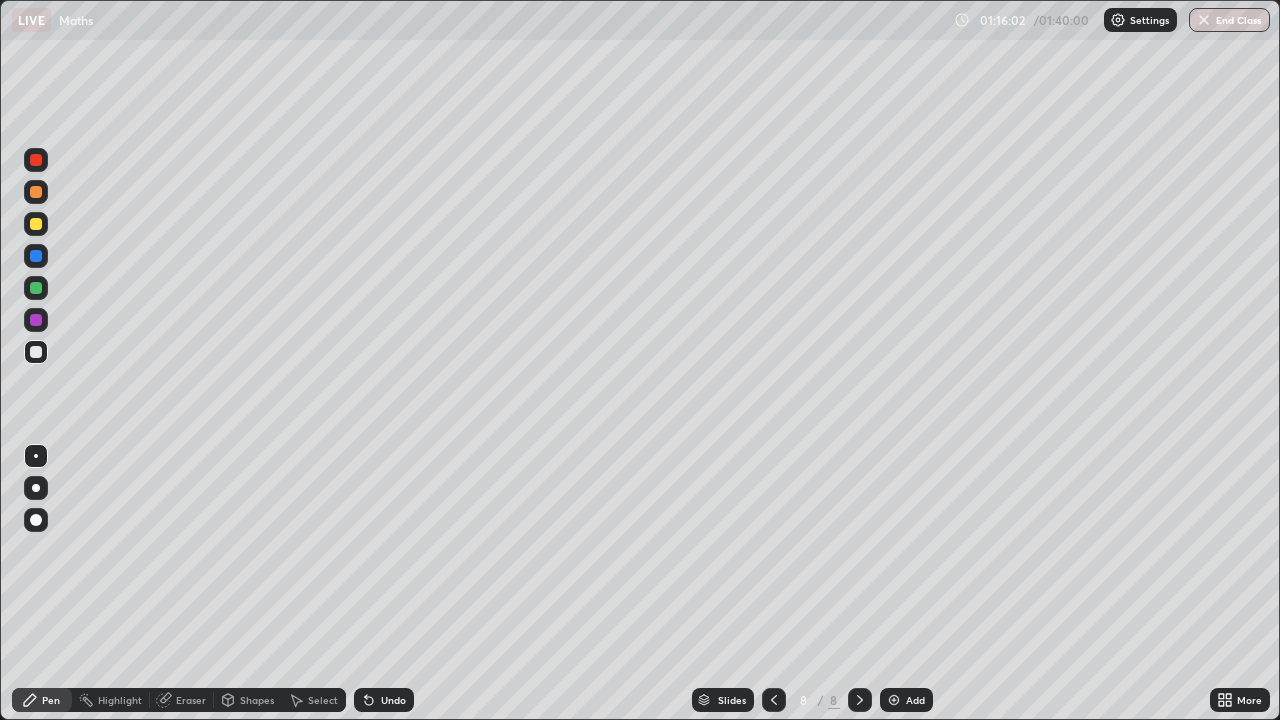 click on "Select" at bounding box center [323, 700] 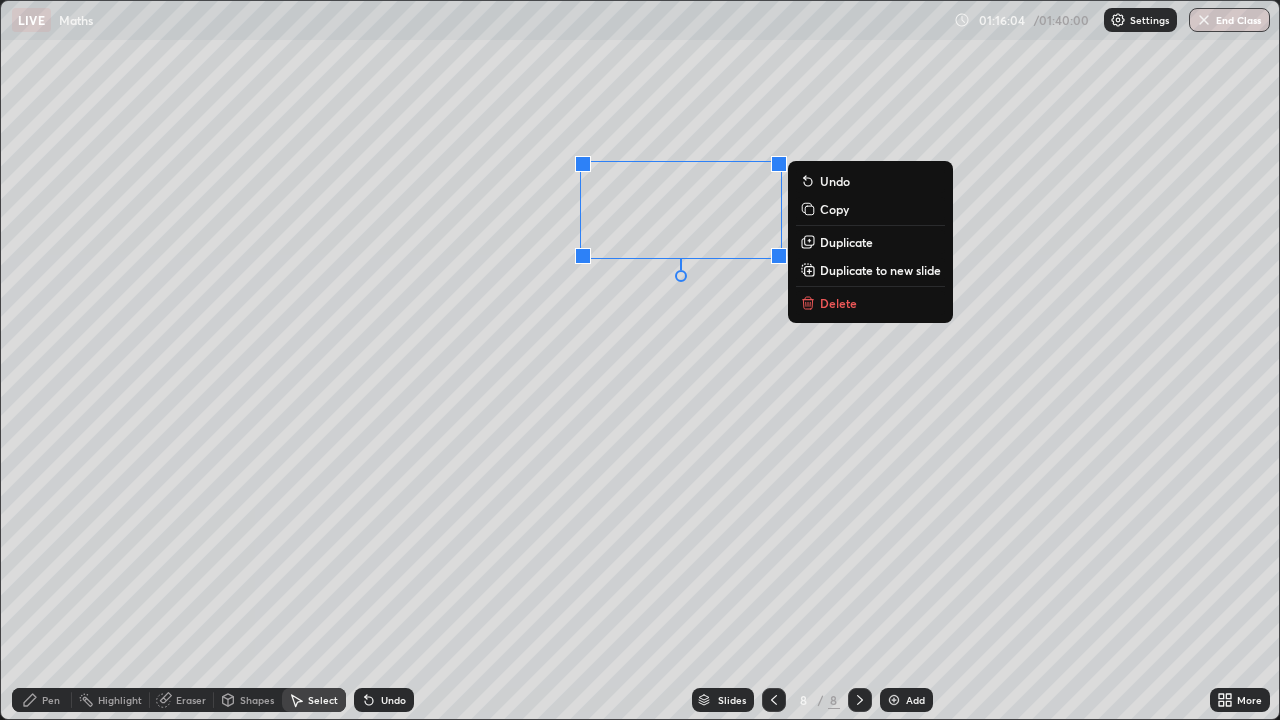 click on "Delete" at bounding box center (870, 303) 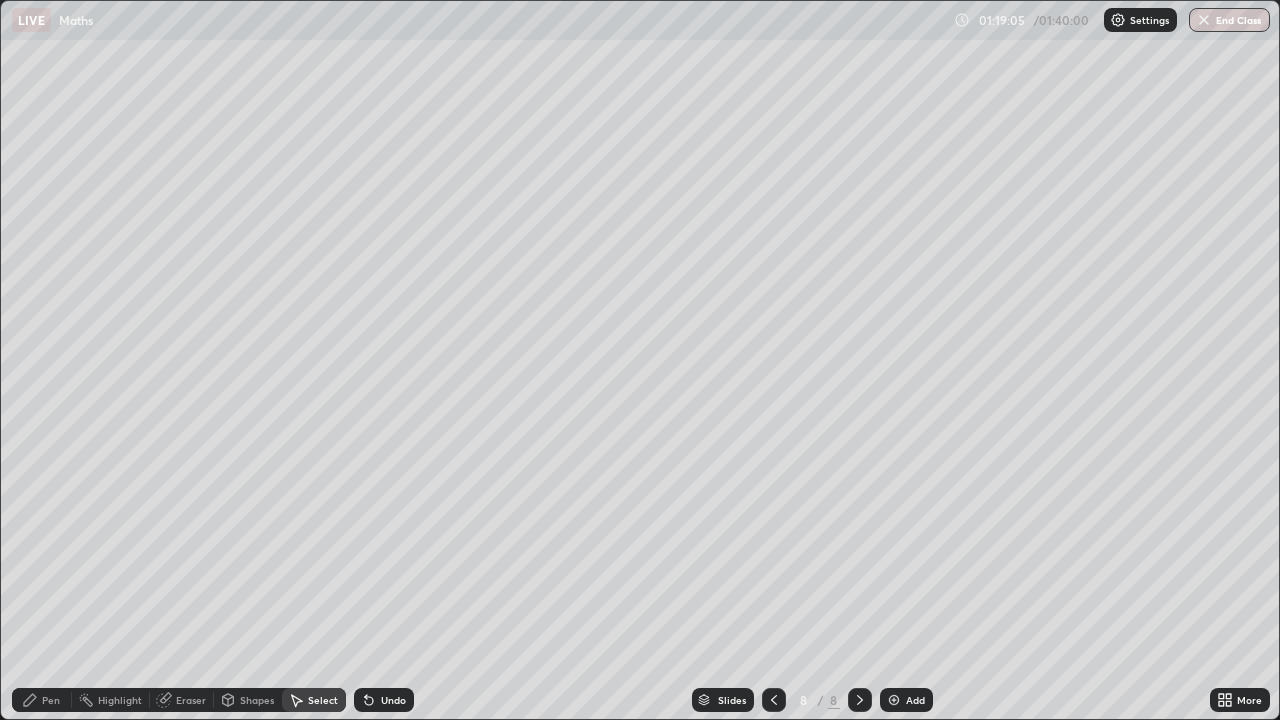 click on "Add" at bounding box center (906, 700) 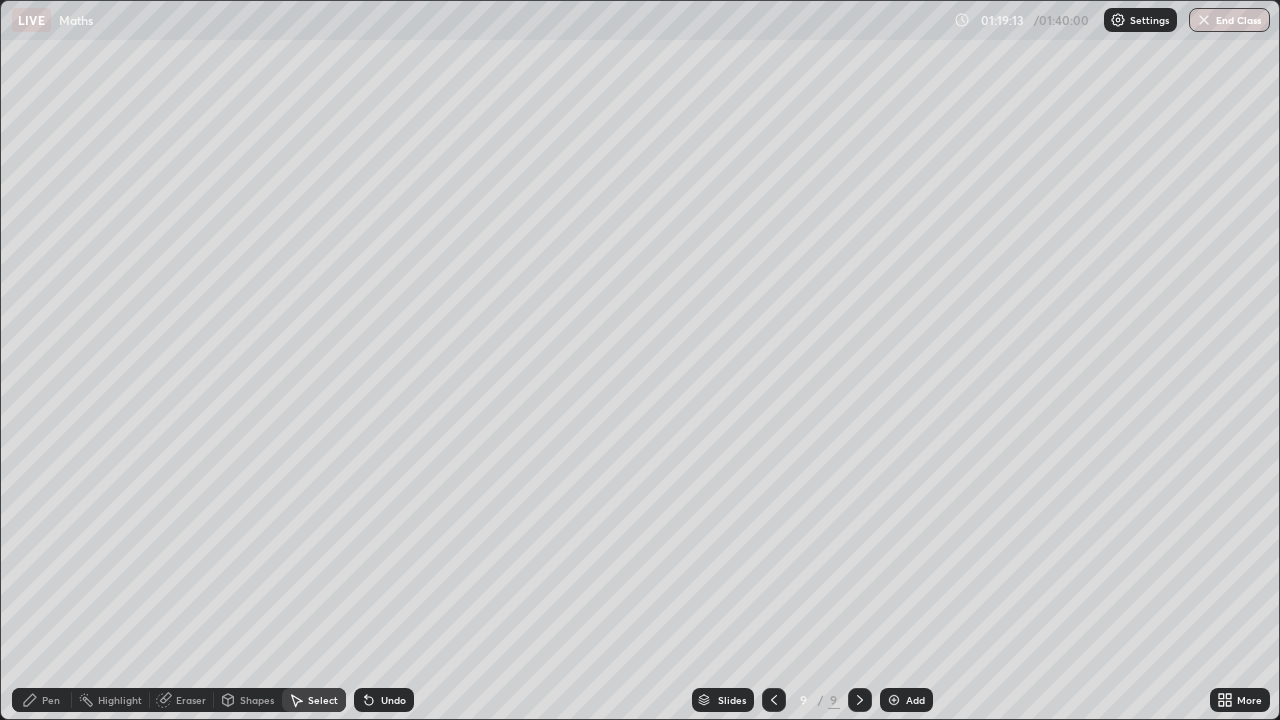 click on "0 ° Undo Copy Duplicate Duplicate to new slide Delete" at bounding box center [640, 360] 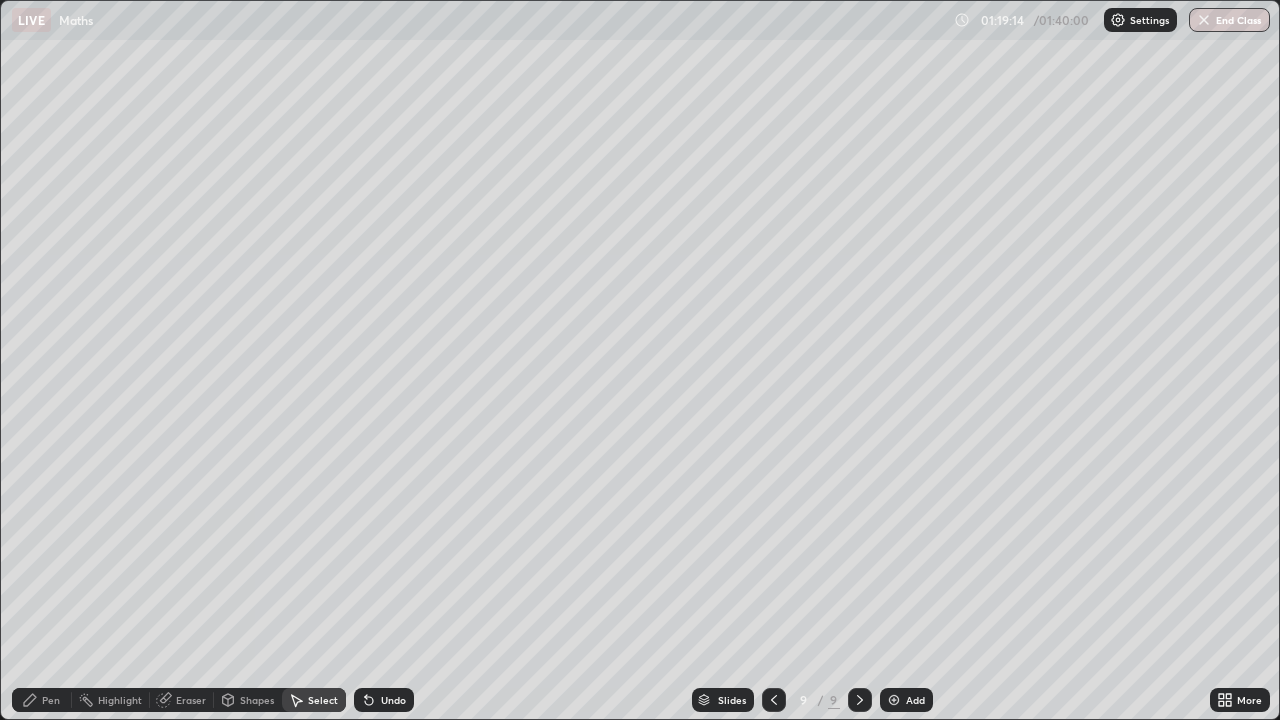 click on "Pen" at bounding box center (42, 700) 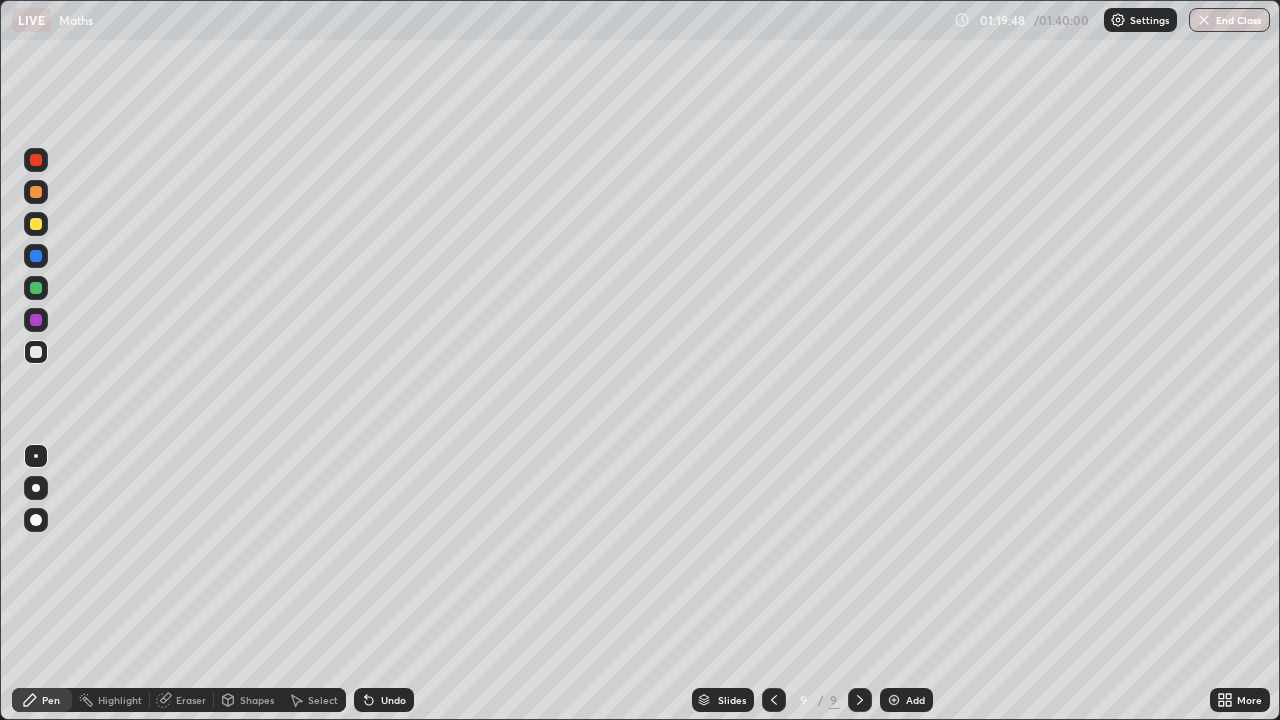 click on "Eraser" at bounding box center (191, 700) 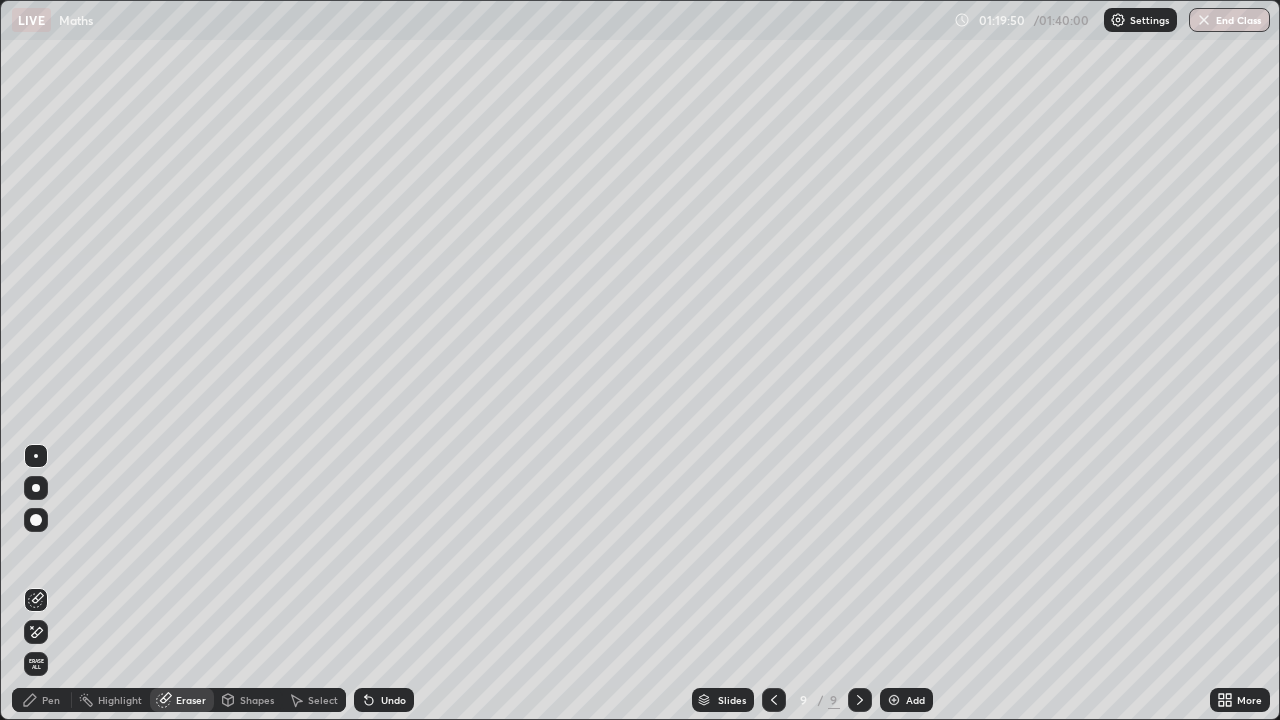 click on "Pen" at bounding box center [42, 700] 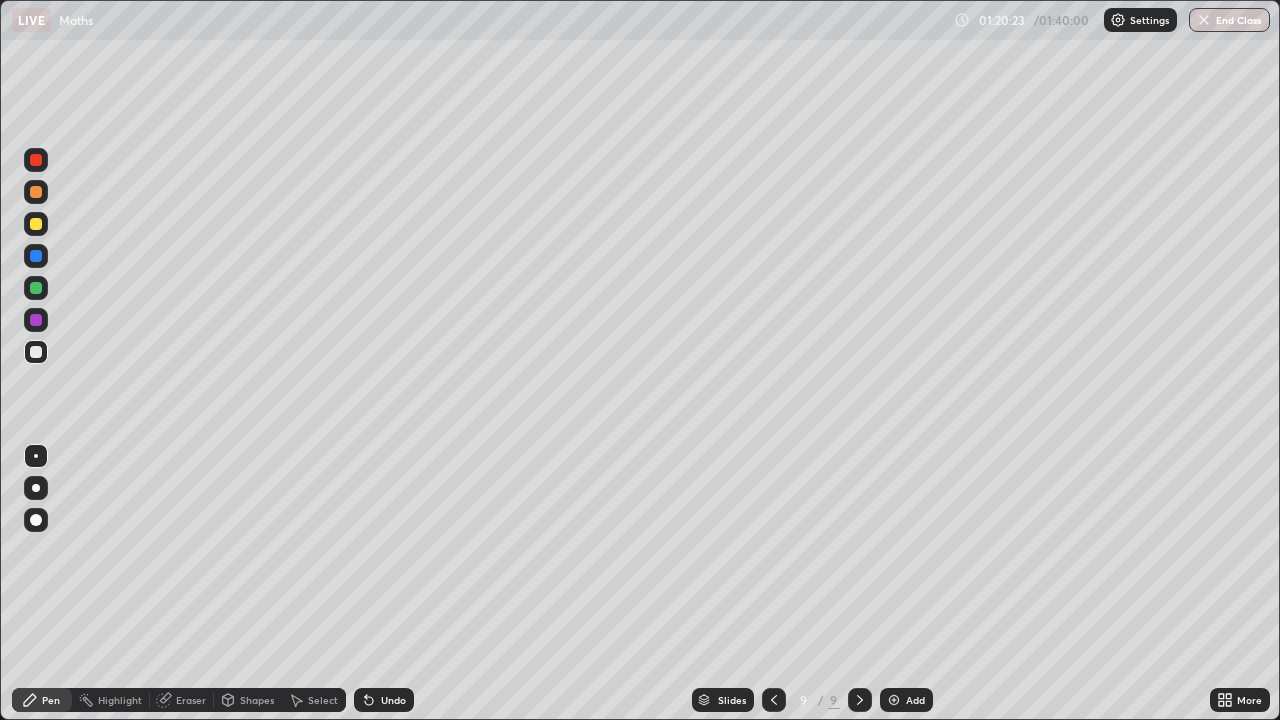 click on "Eraser" at bounding box center (191, 700) 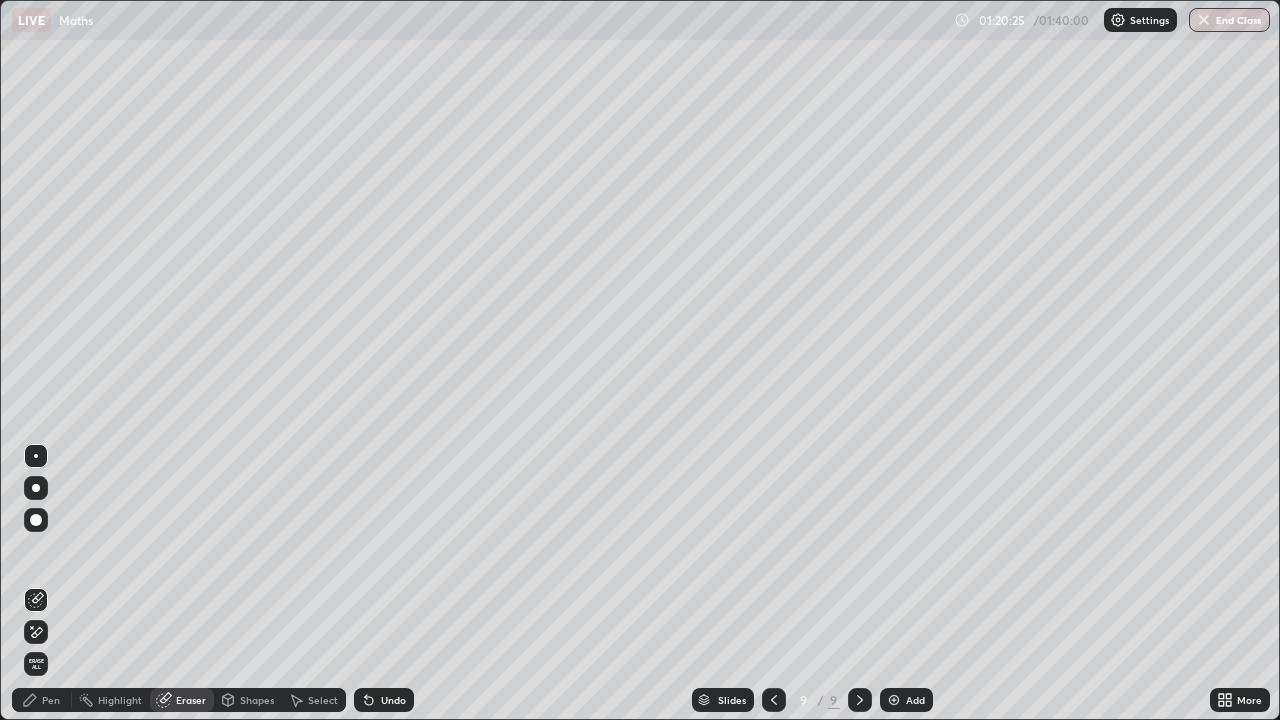 click on "Pen" at bounding box center (51, 700) 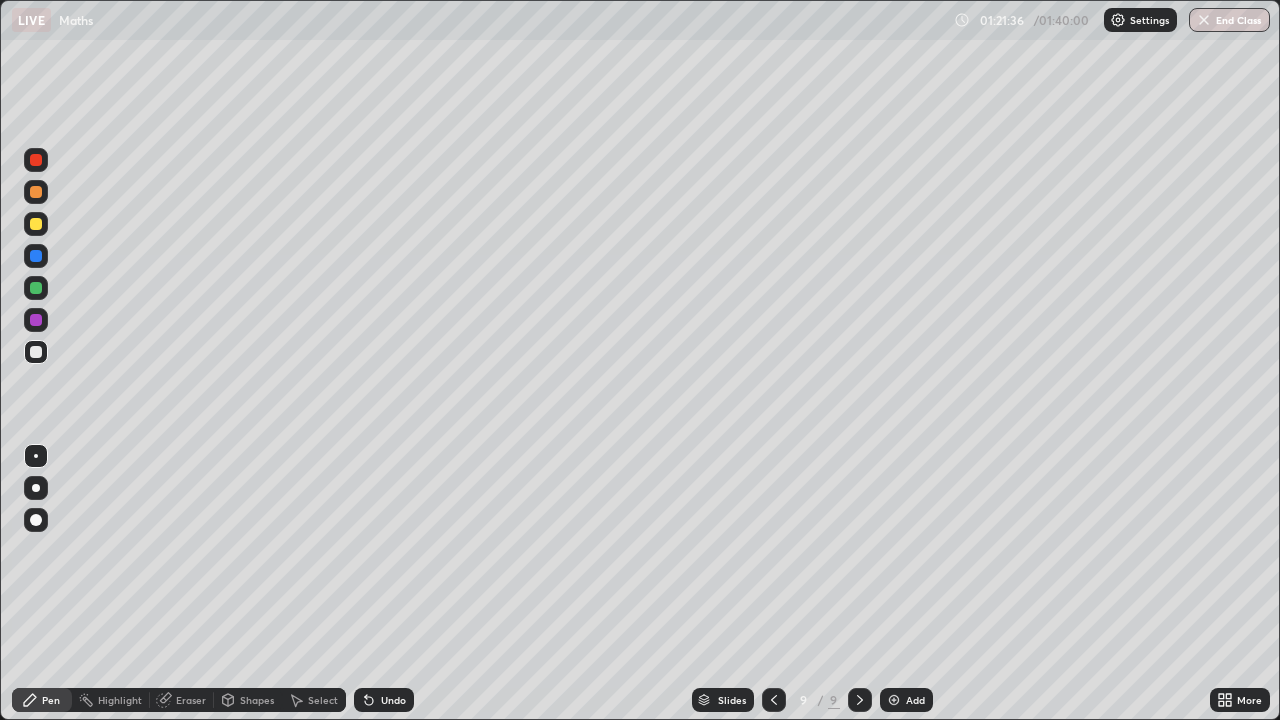 click 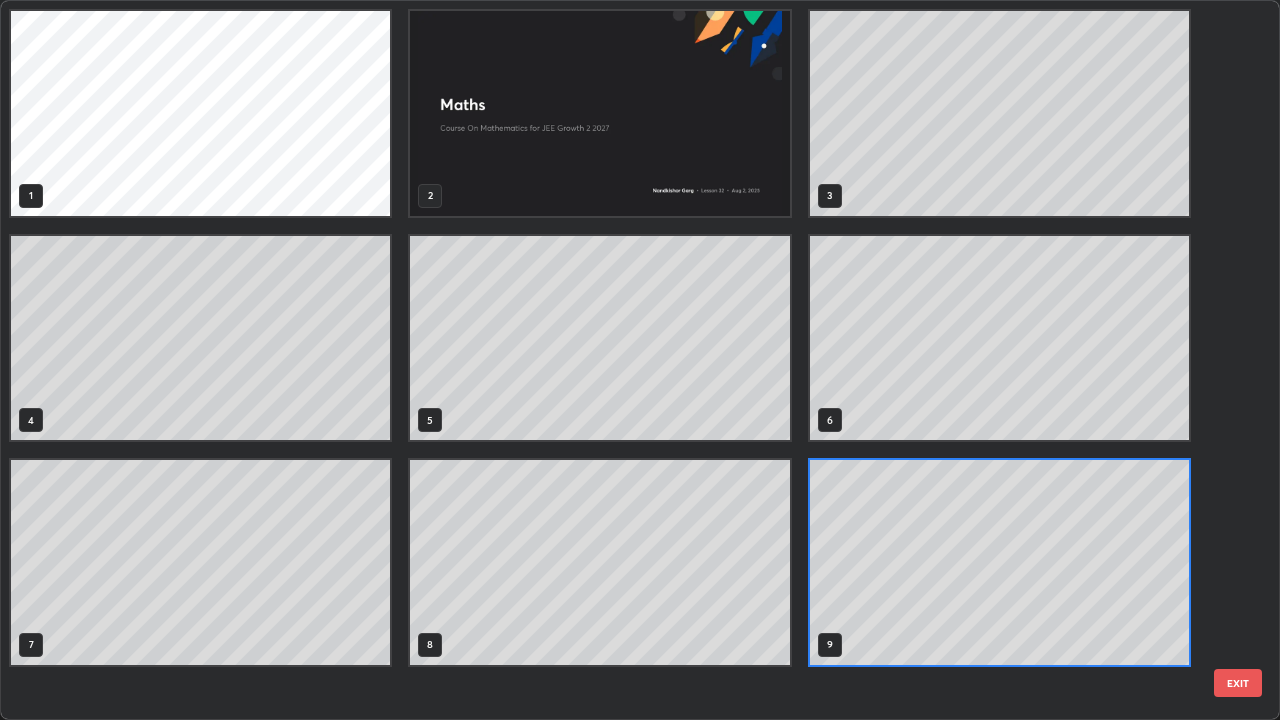 click on "1 2 3 4 5 6 7 8 9" at bounding box center [622, 360] 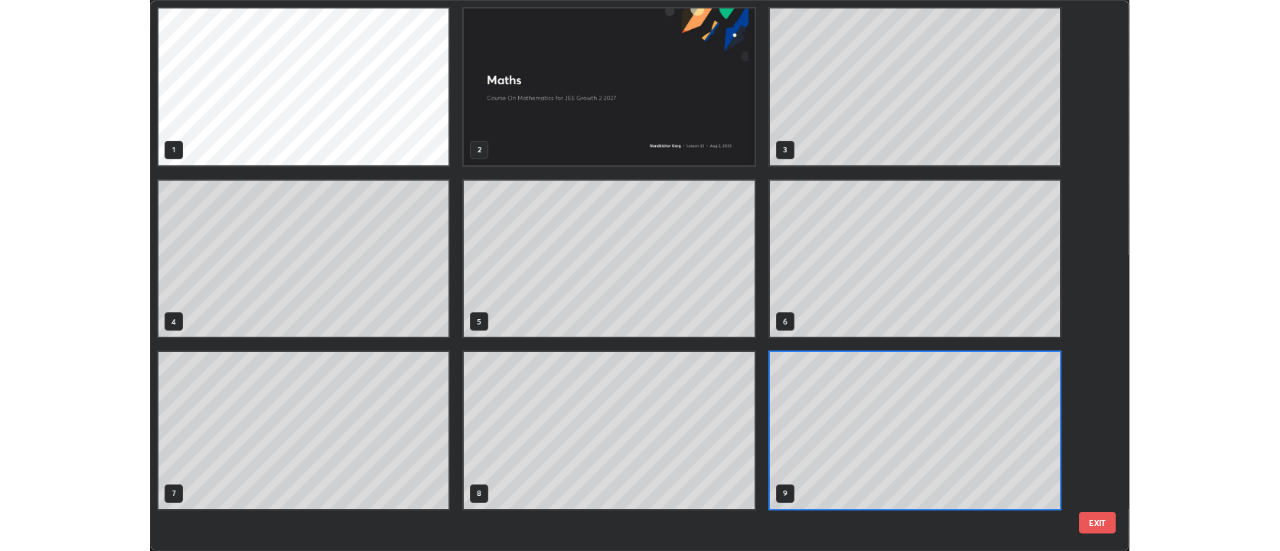 scroll, scrollTop: 712, scrollLeft: 1268, axis: both 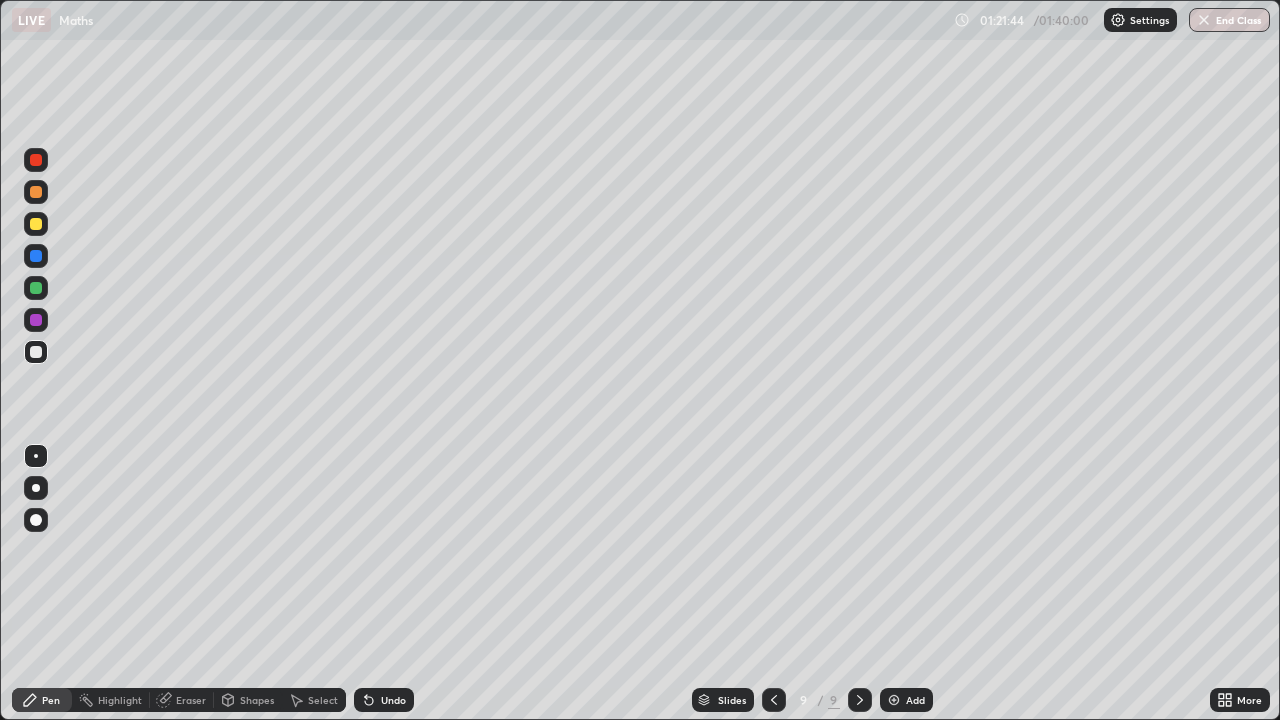 click on "Eraser" at bounding box center [191, 700] 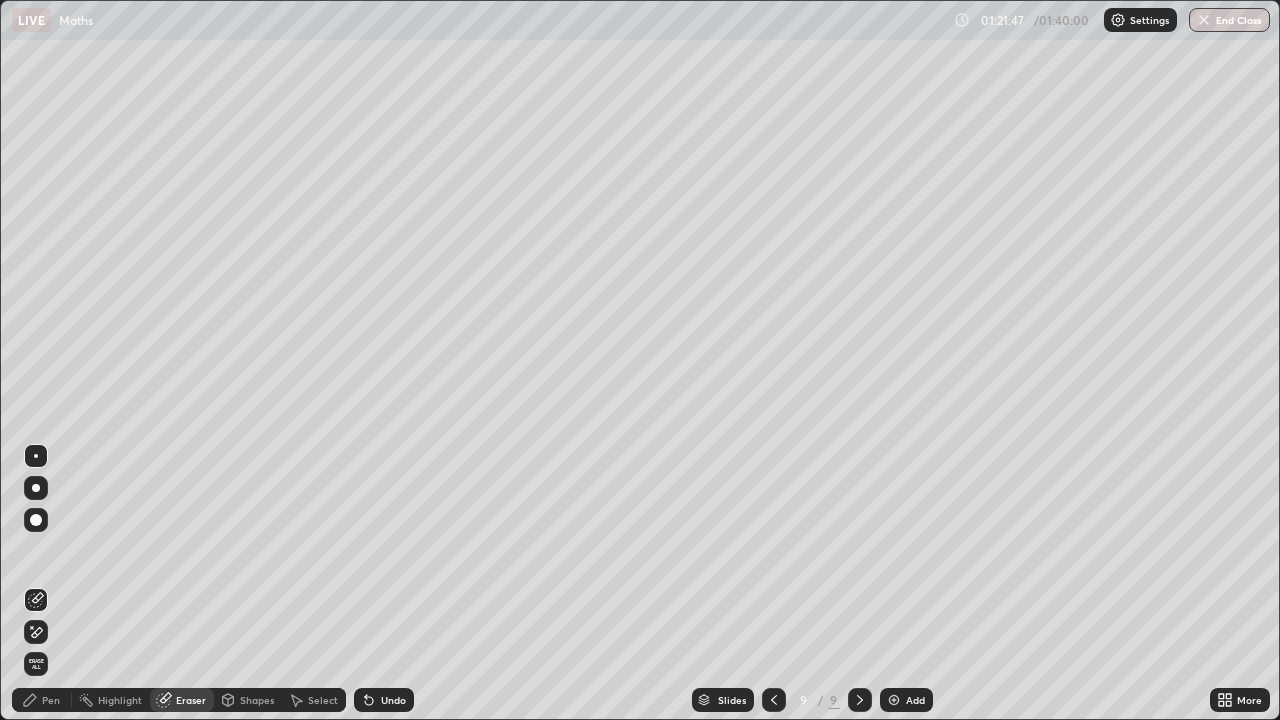 click on "Pen" at bounding box center (51, 700) 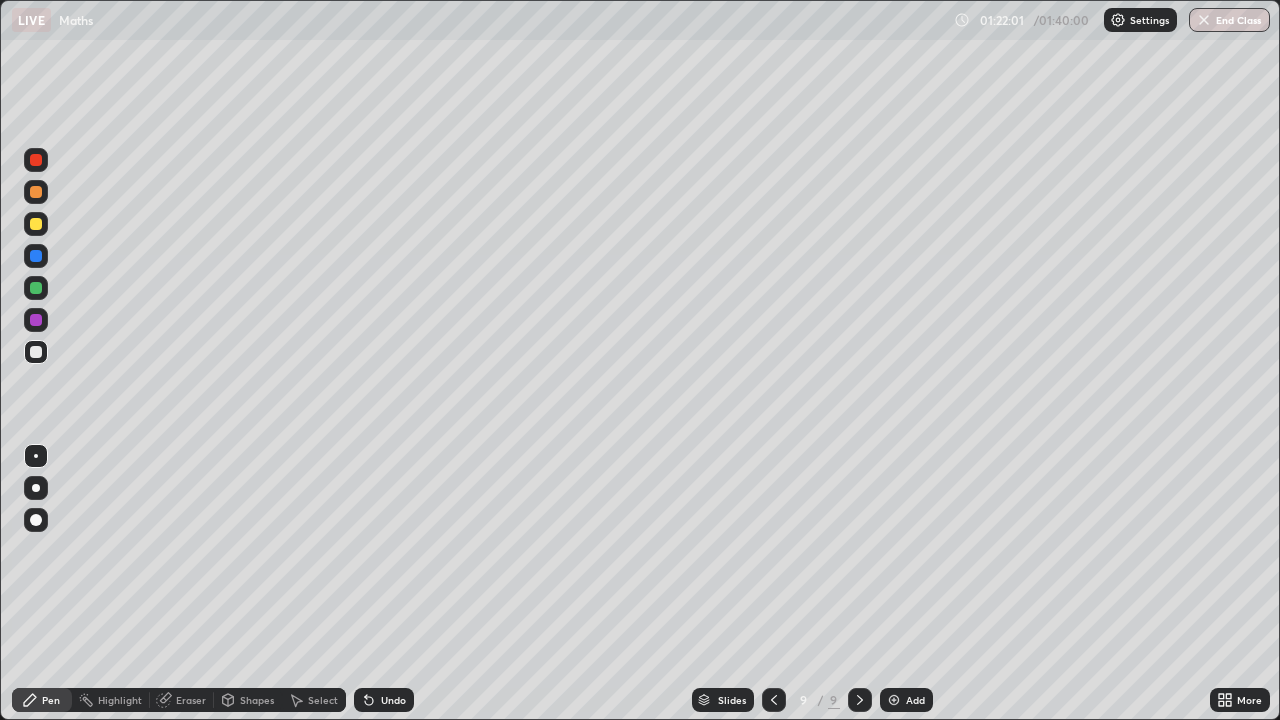 click on "Eraser" at bounding box center (182, 700) 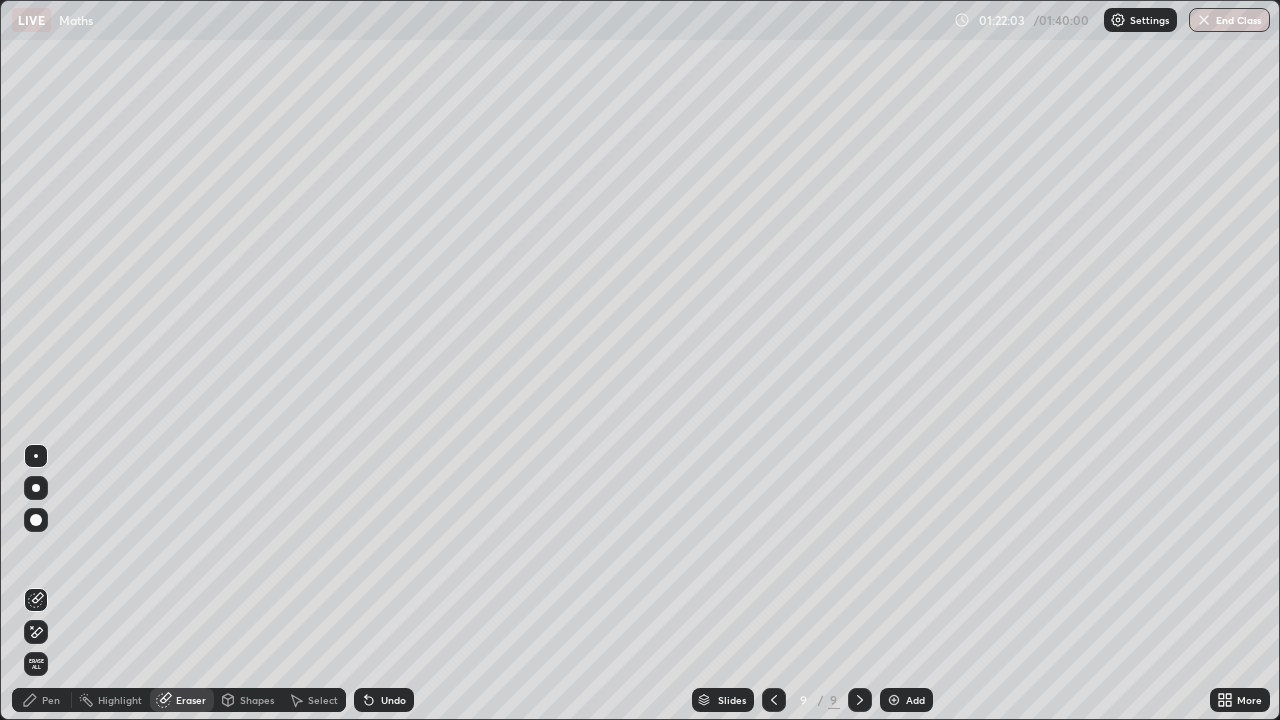 click on "Pen" at bounding box center (51, 700) 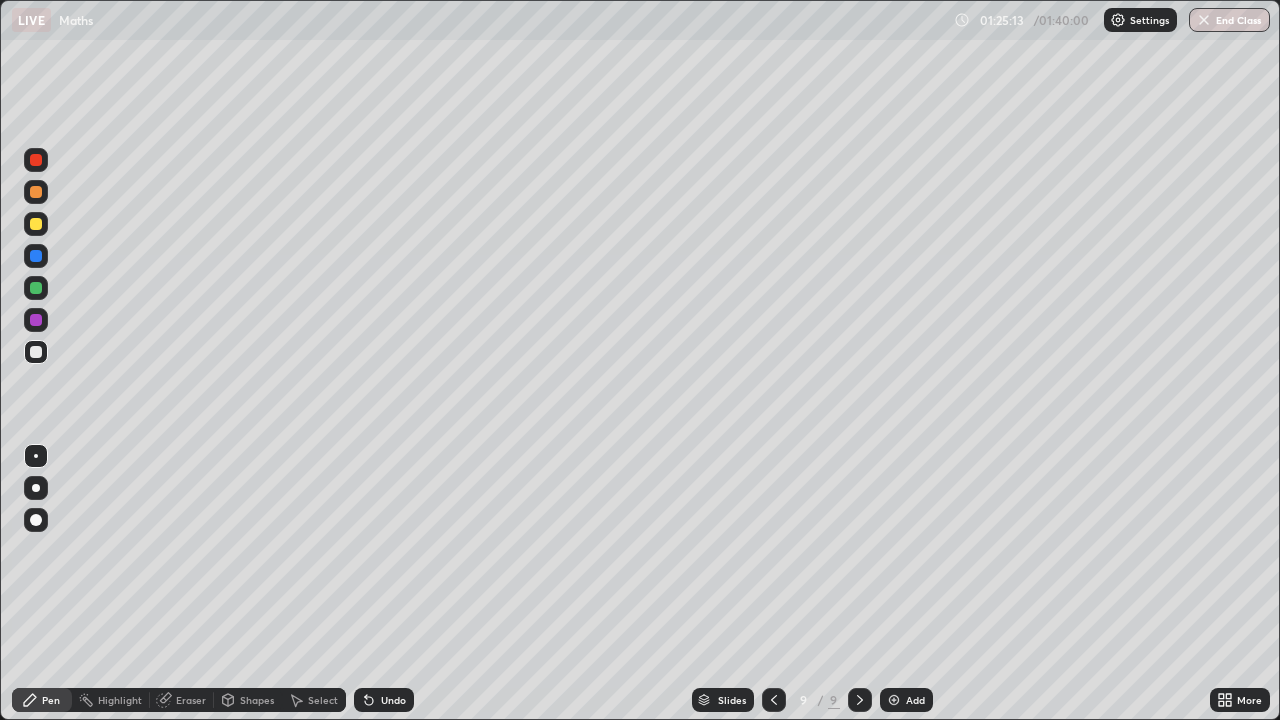 click on "Add" at bounding box center (906, 700) 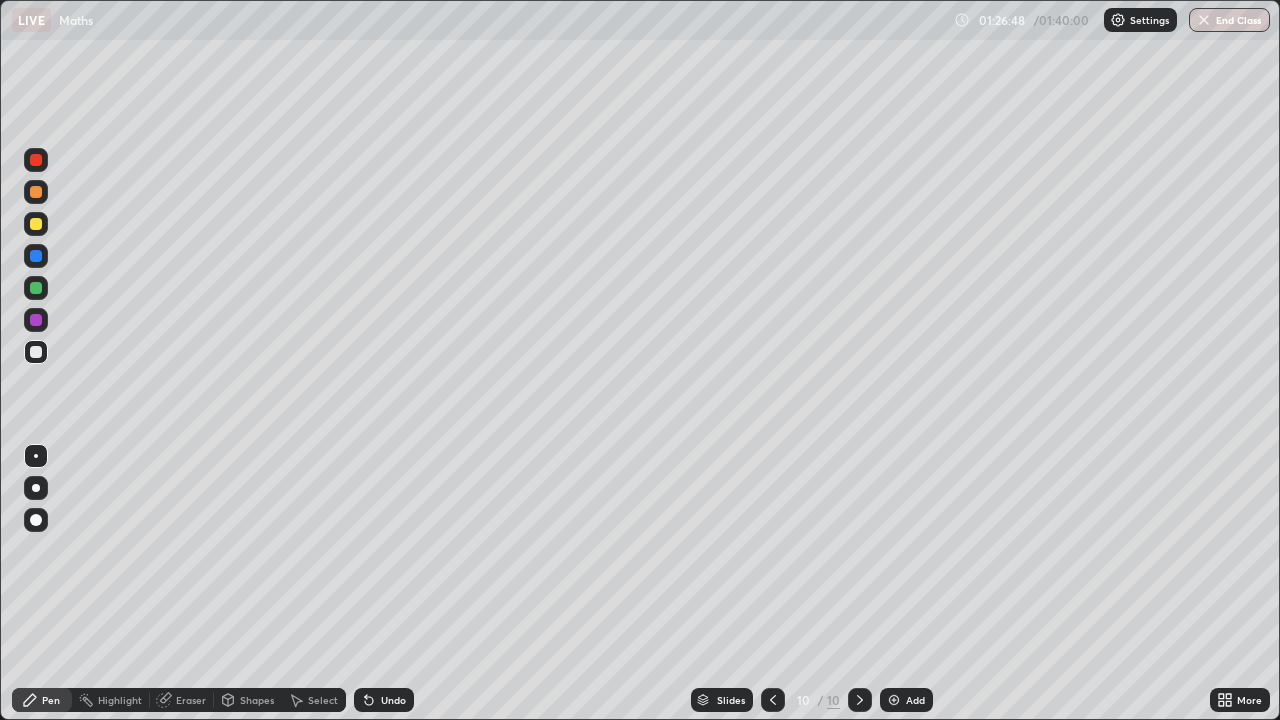 click on "Eraser" at bounding box center (191, 700) 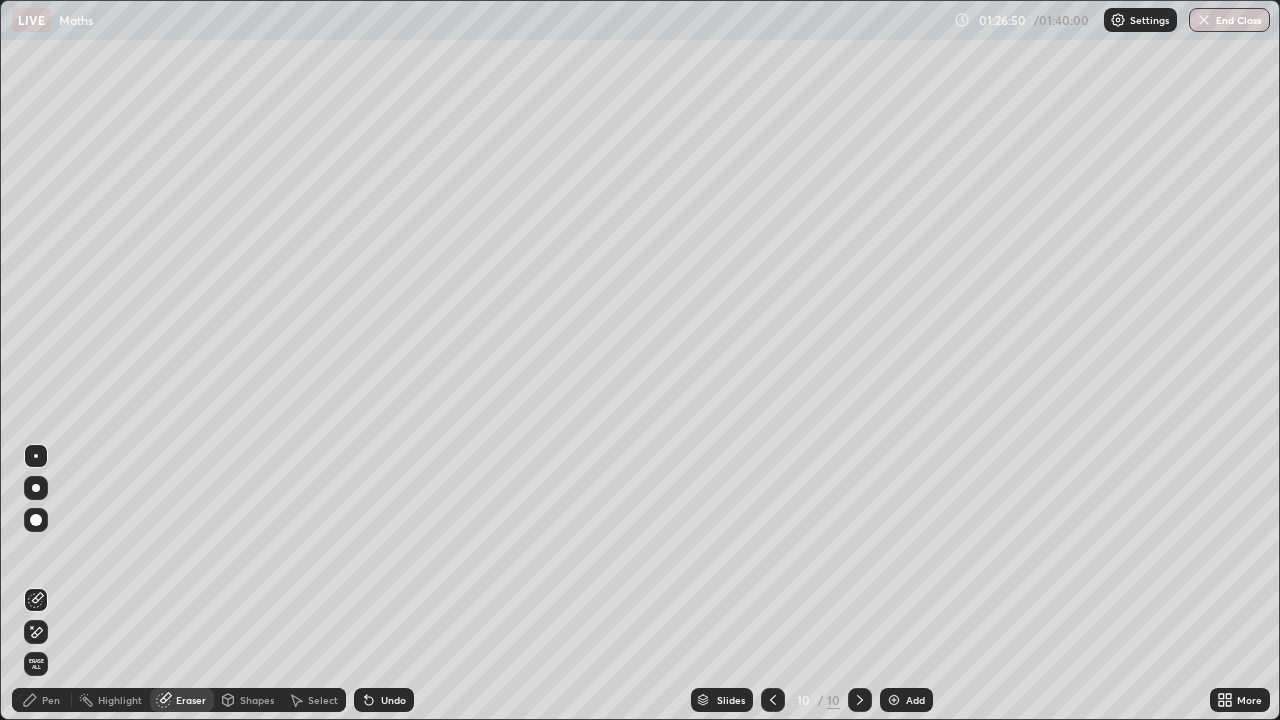 click on "Pen" at bounding box center [51, 700] 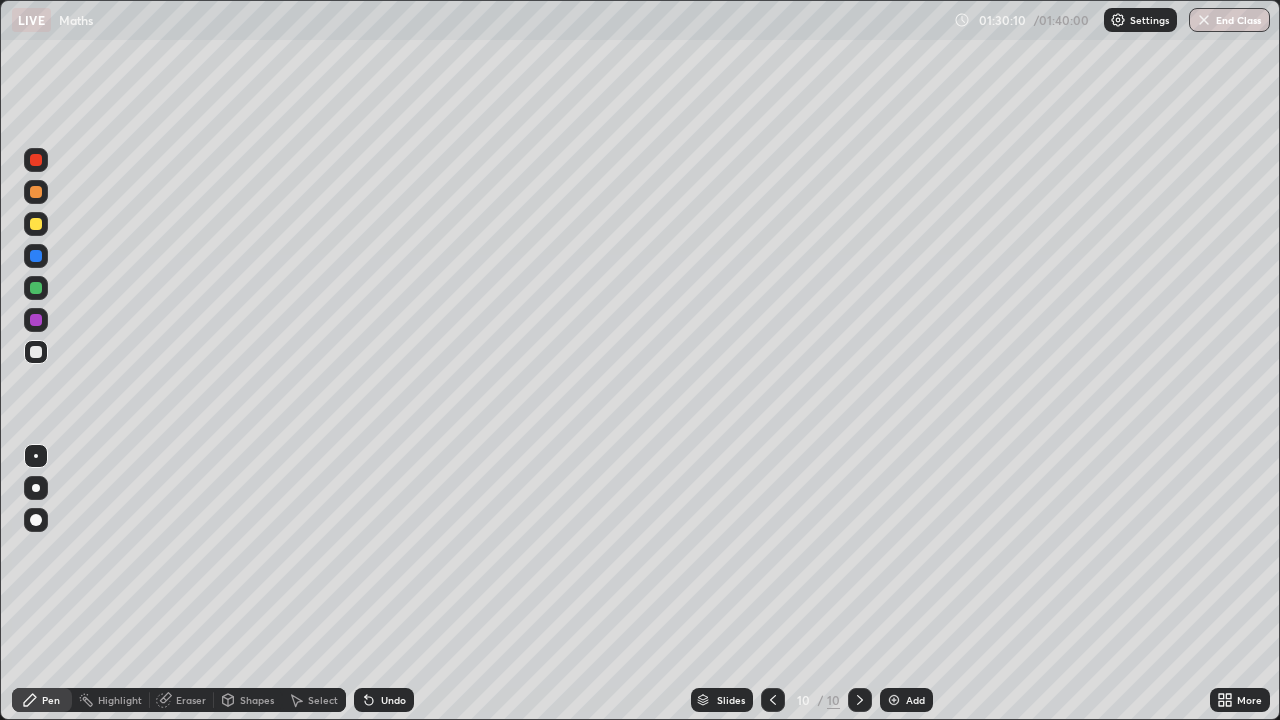 click on "Select" at bounding box center [314, 700] 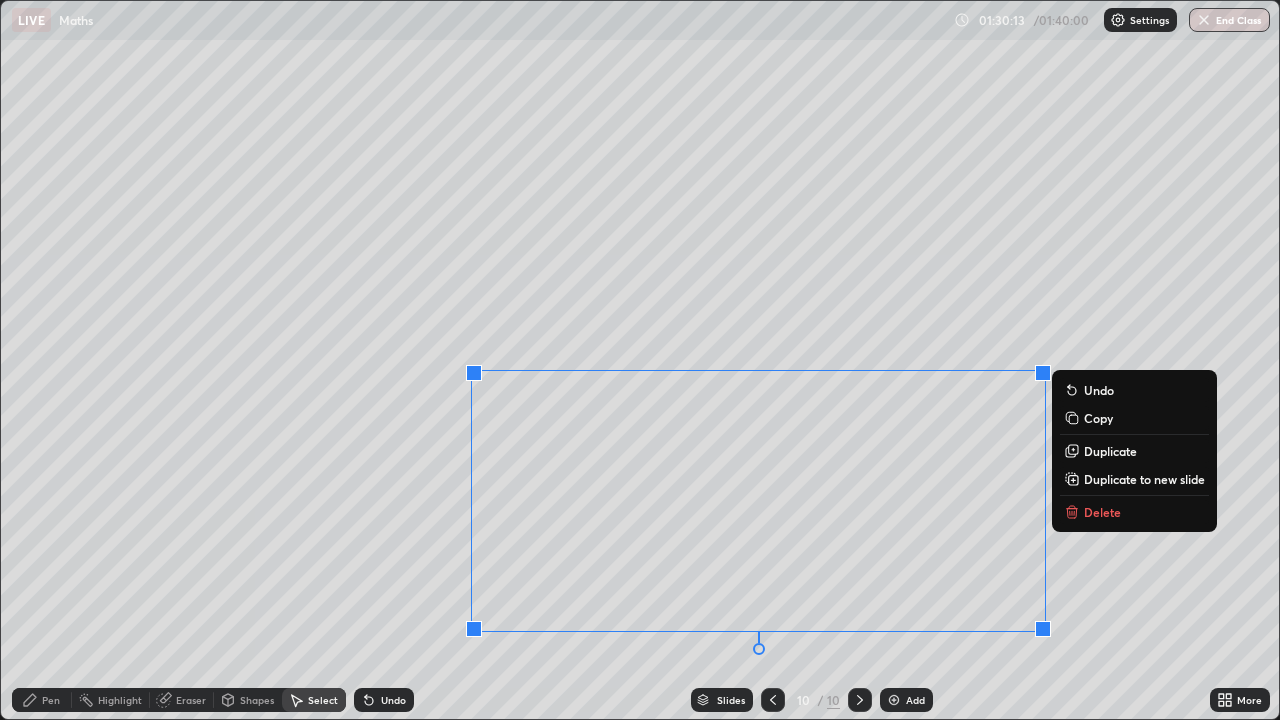 click 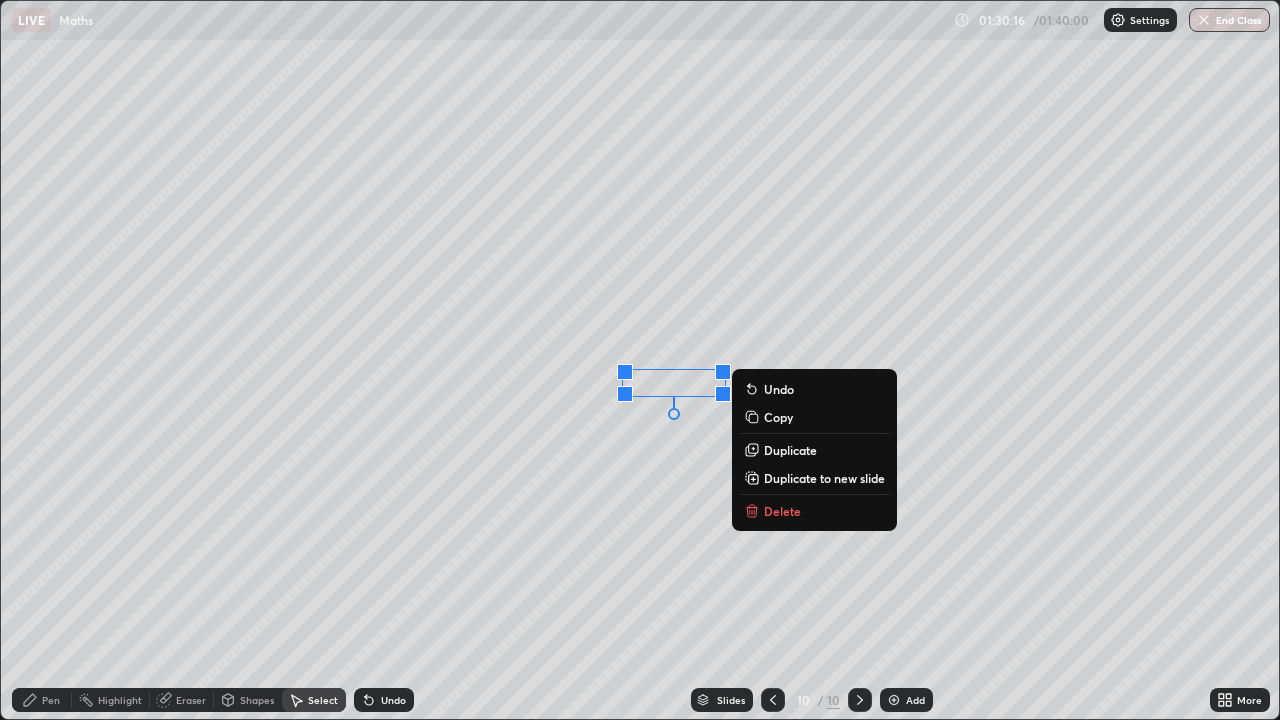 click 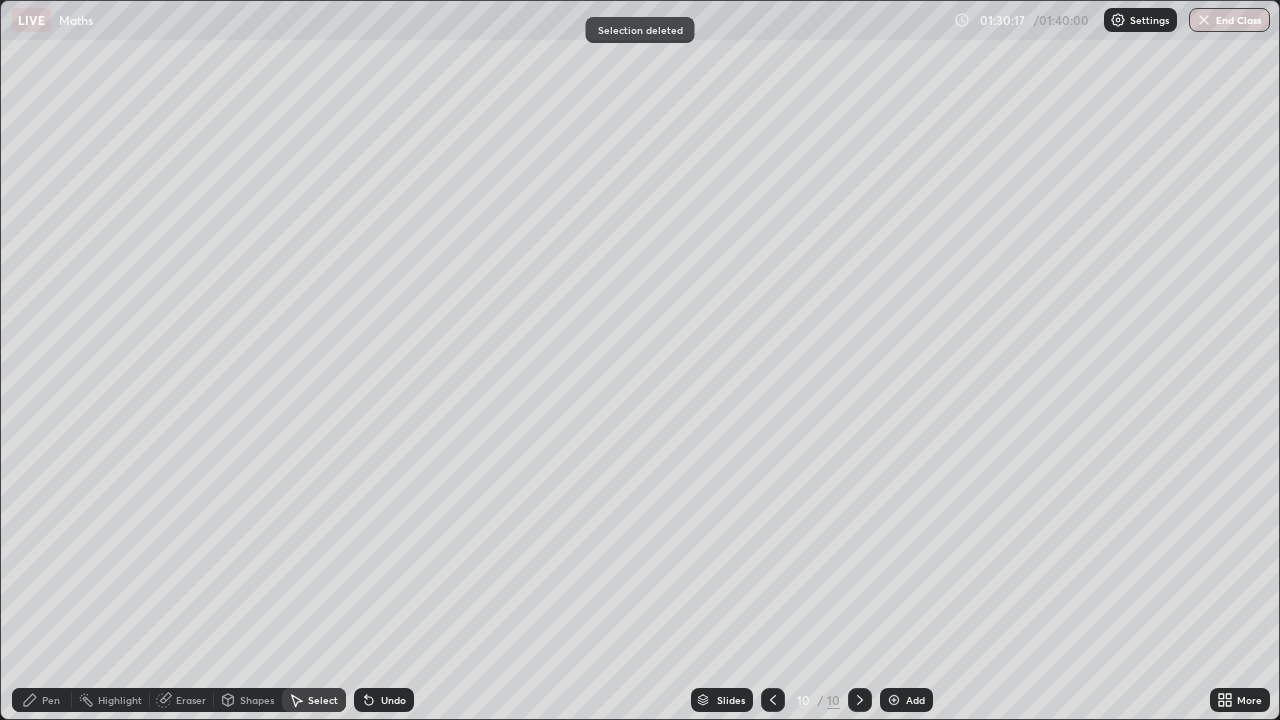 click on "Pen" at bounding box center (51, 700) 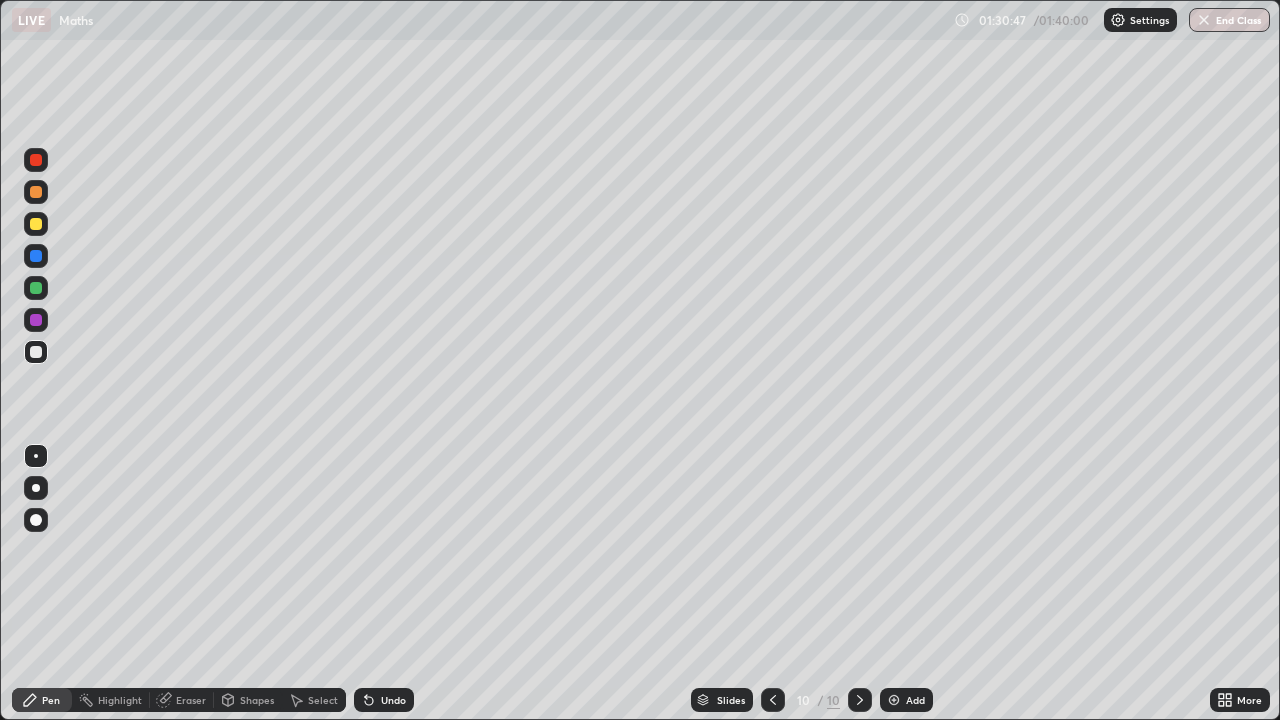 click on "Eraser" at bounding box center [191, 700] 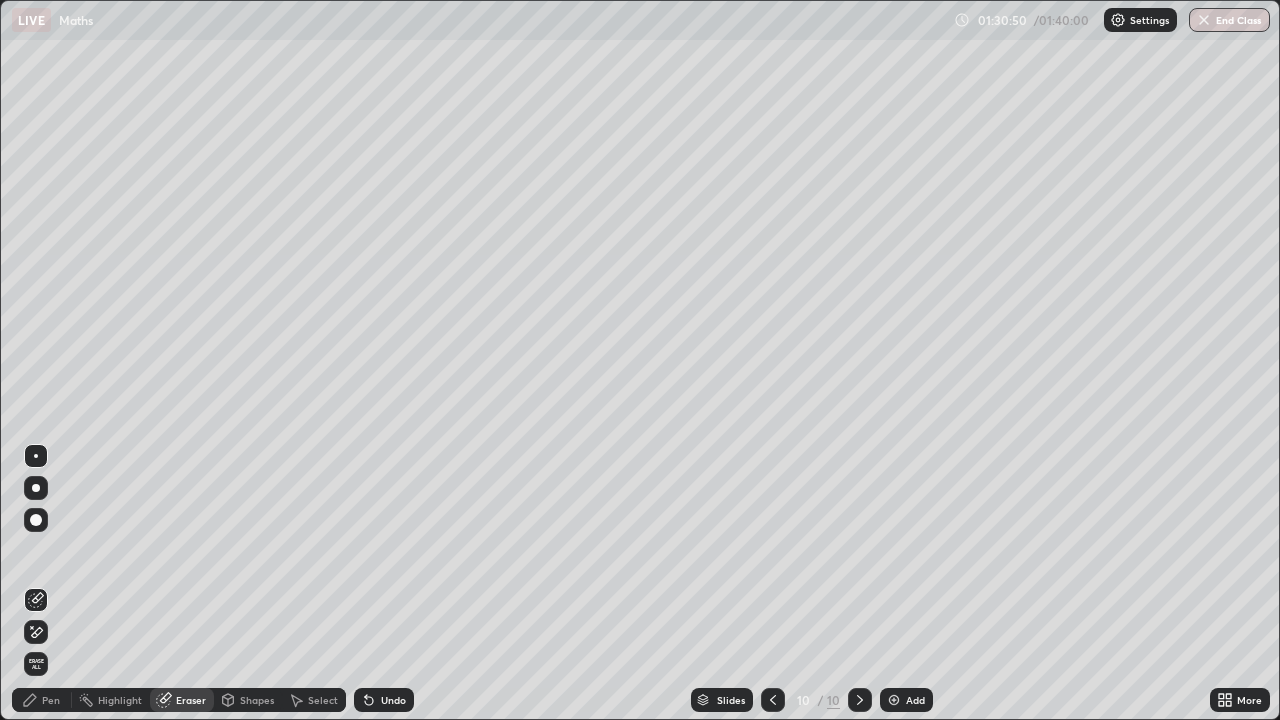 click on "Pen" at bounding box center (51, 700) 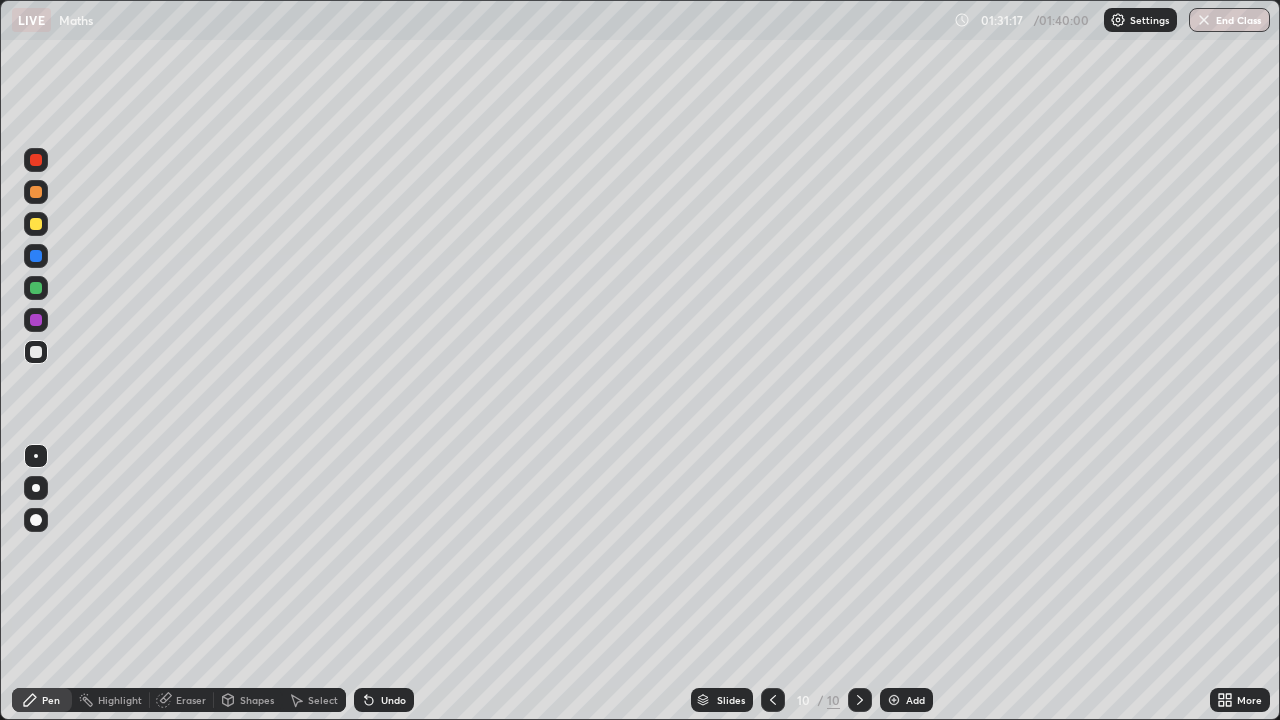 click on "Add" at bounding box center [915, 700] 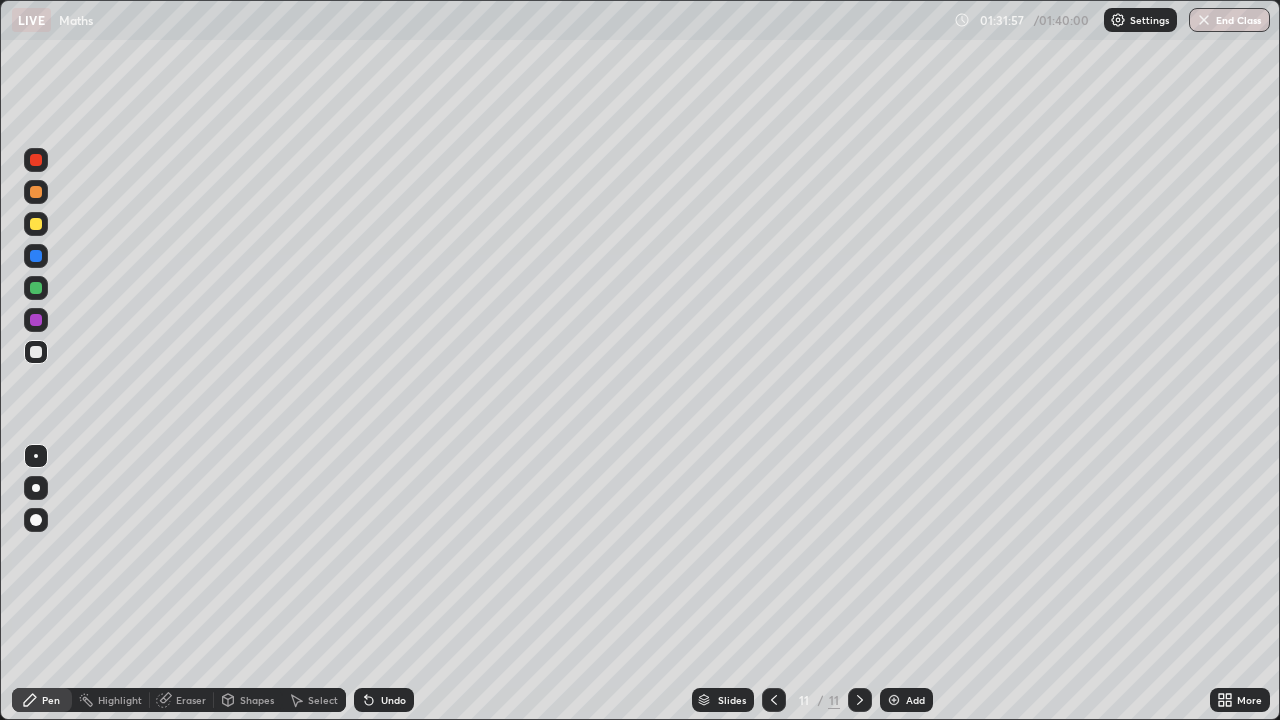 click 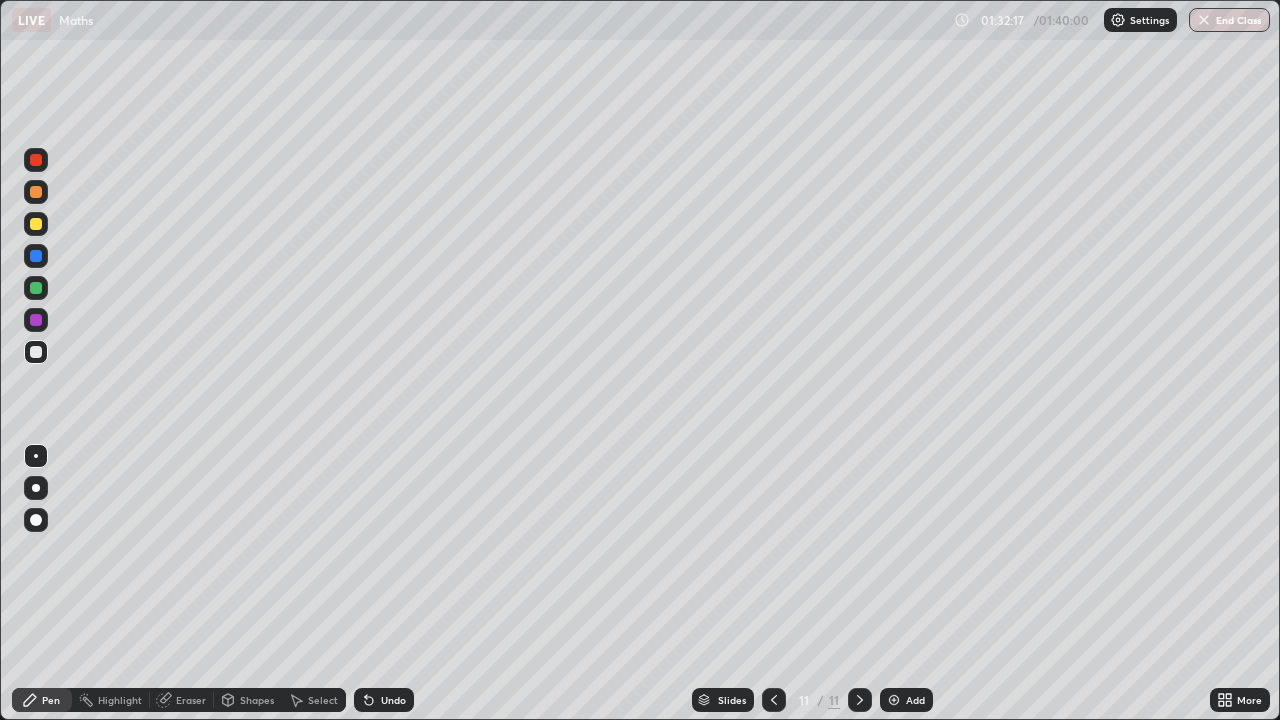 click on "Undo" at bounding box center [393, 700] 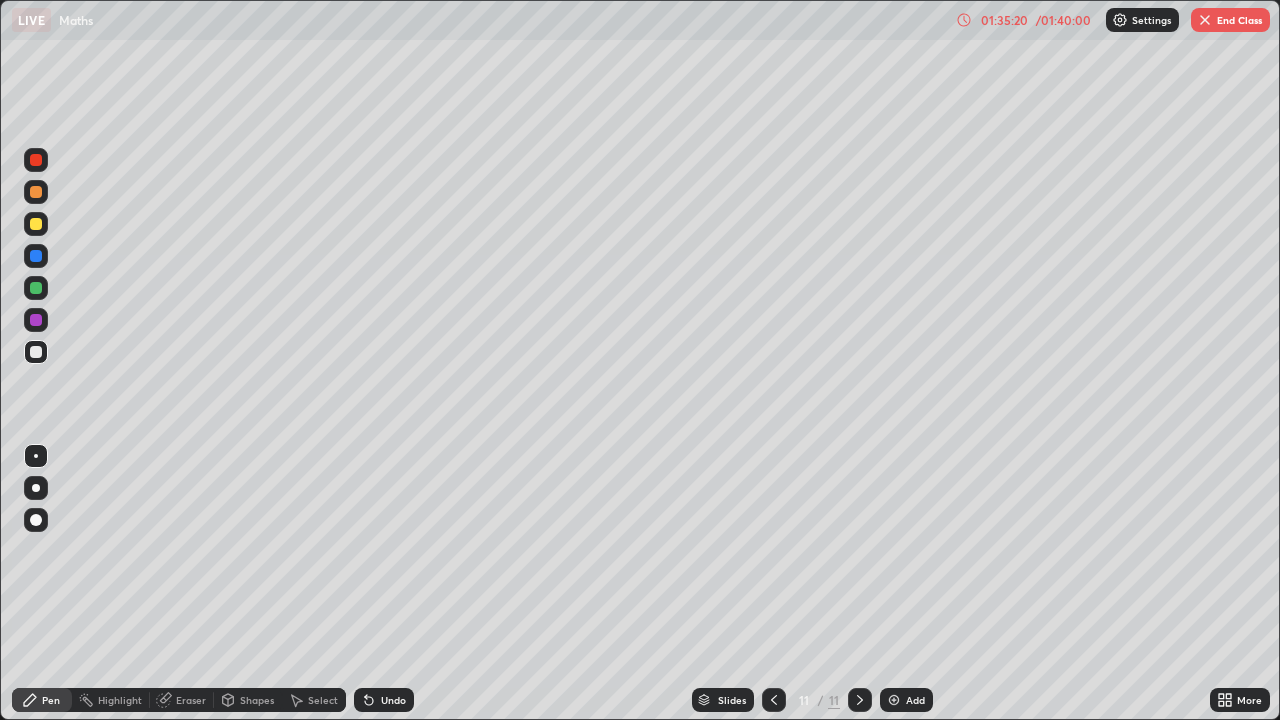 click at bounding box center (894, 700) 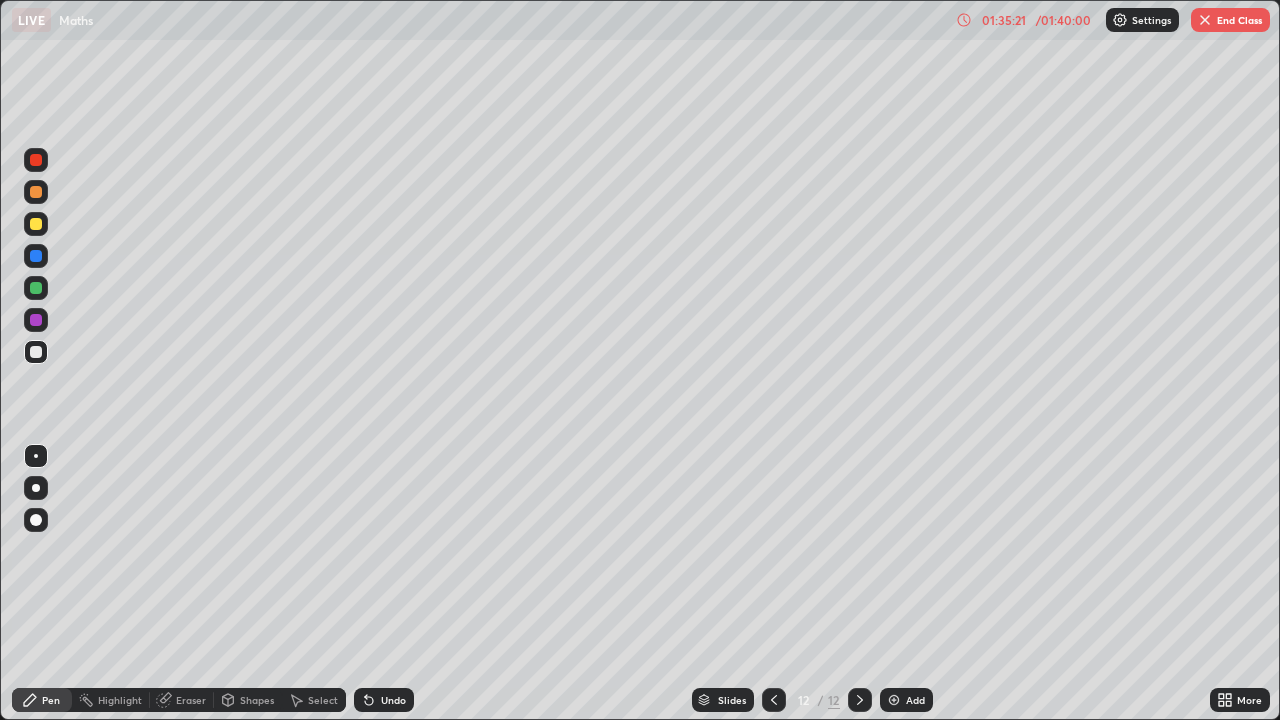 click on "Add" at bounding box center [906, 700] 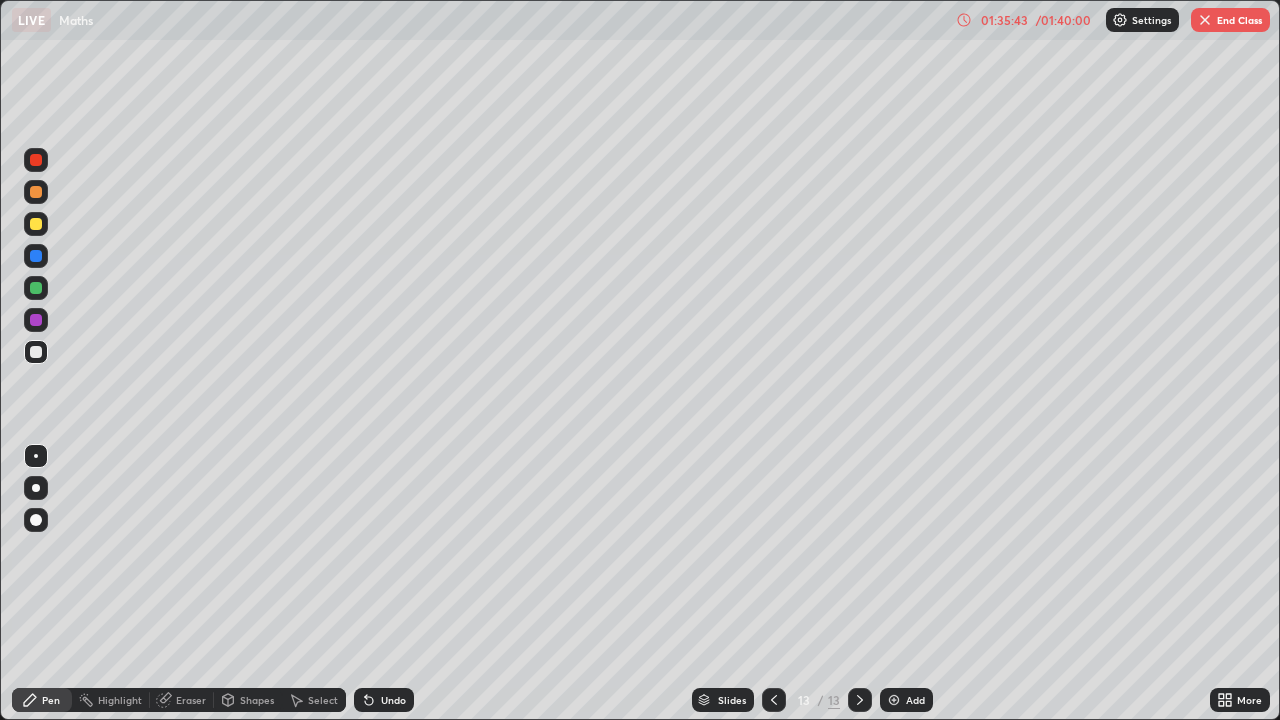 click on "Eraser" at bounding box center [191, 700] 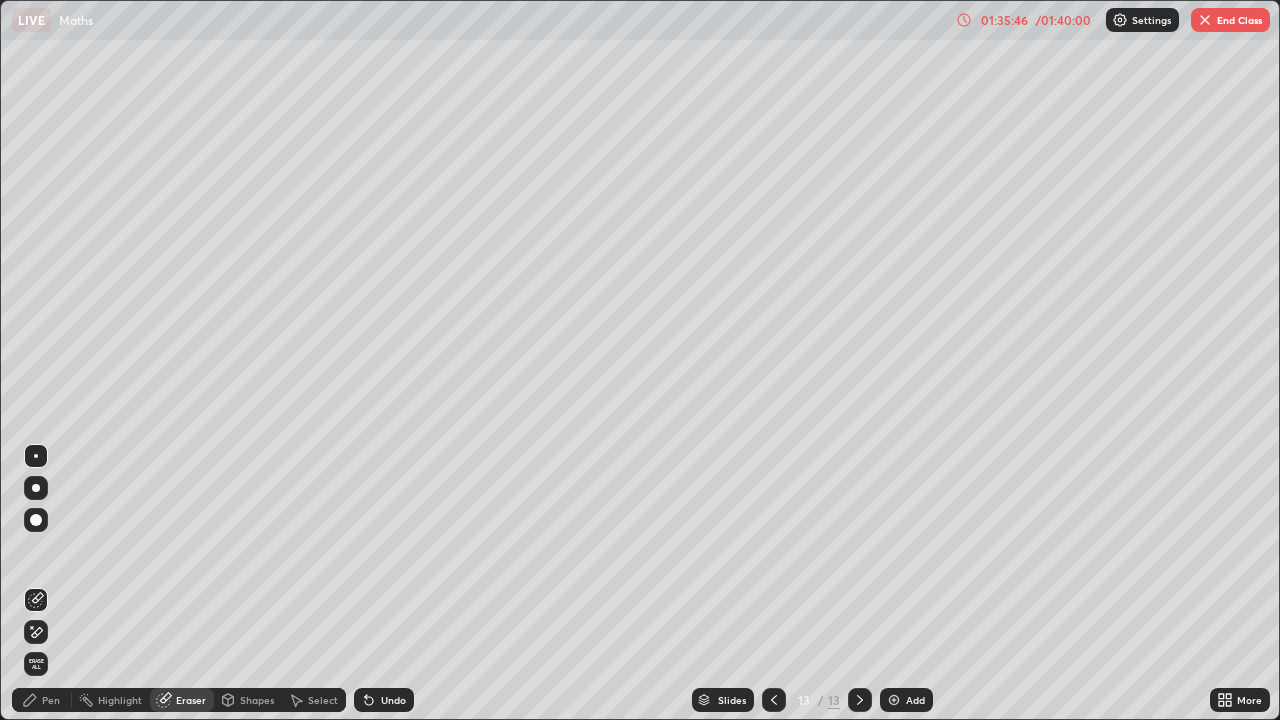 click on "Pen" at bounding box center [42, 700] 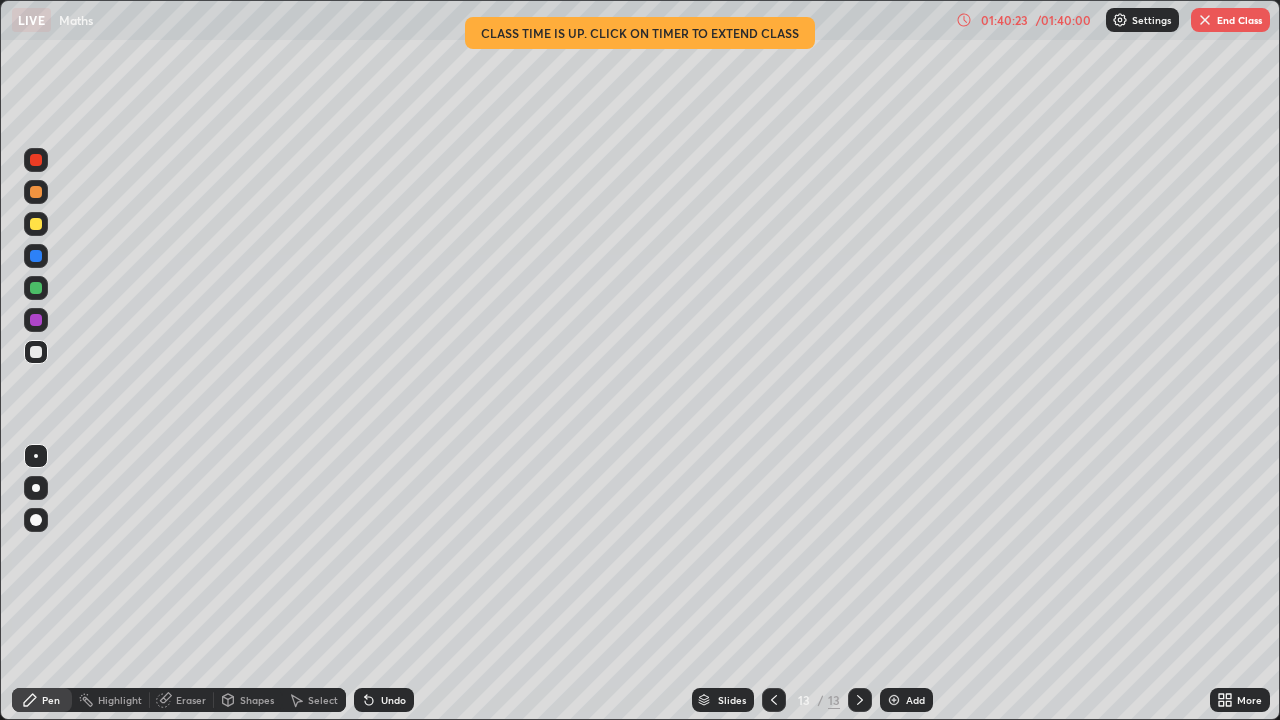 click on "01:40:23 /  01:40:00" at bounding box center (1025, 20) 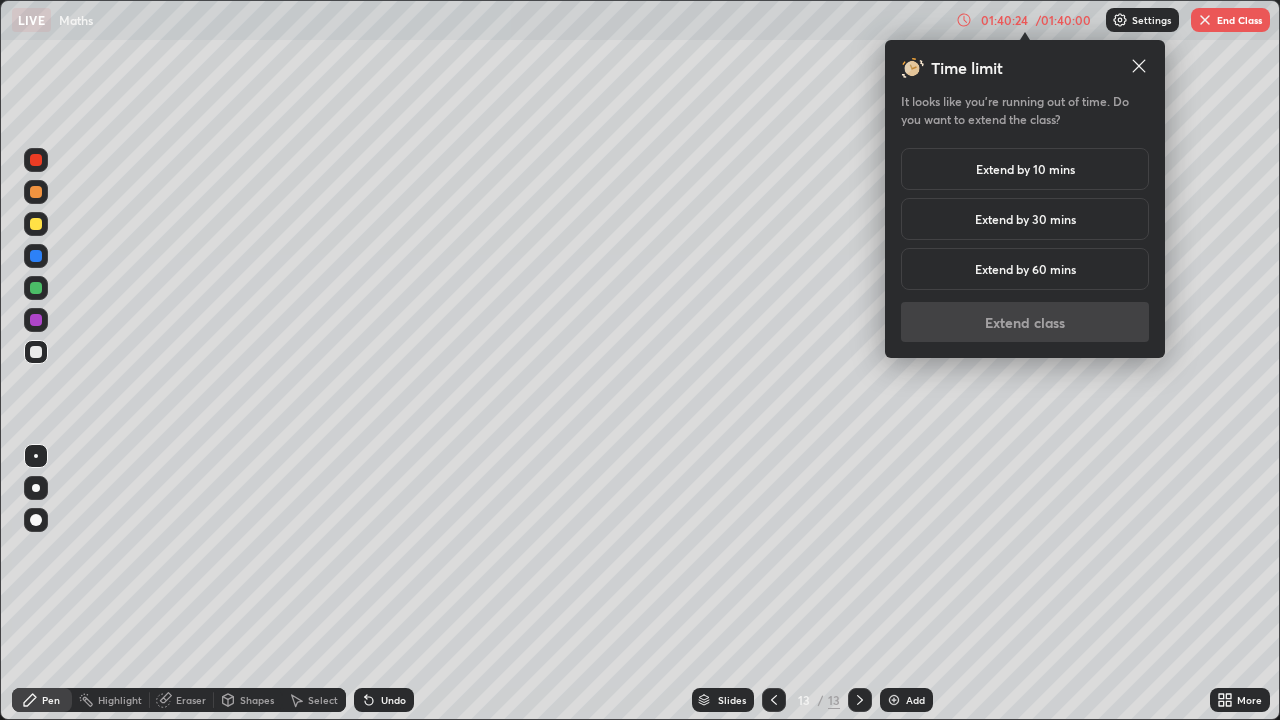 click on "Extend by 10 mins" at bounding box center [1025, 169] 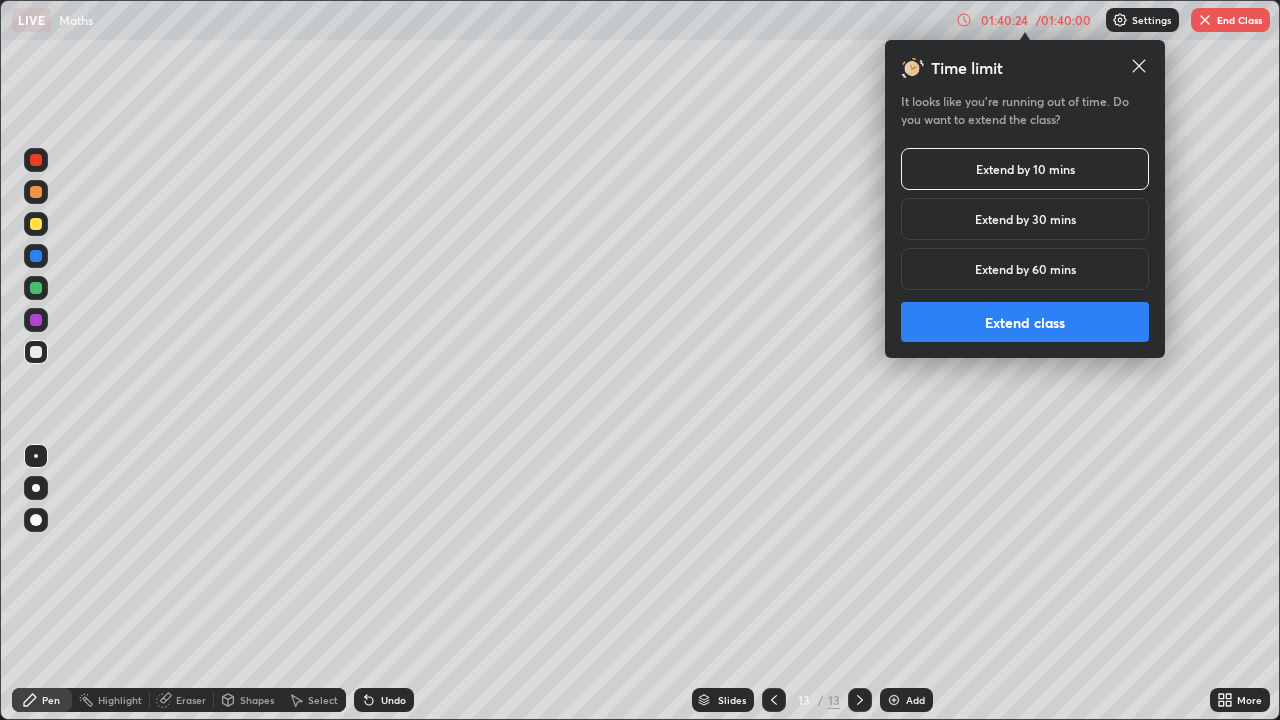 click on "Extend class" at bounding box center [1025, 322] 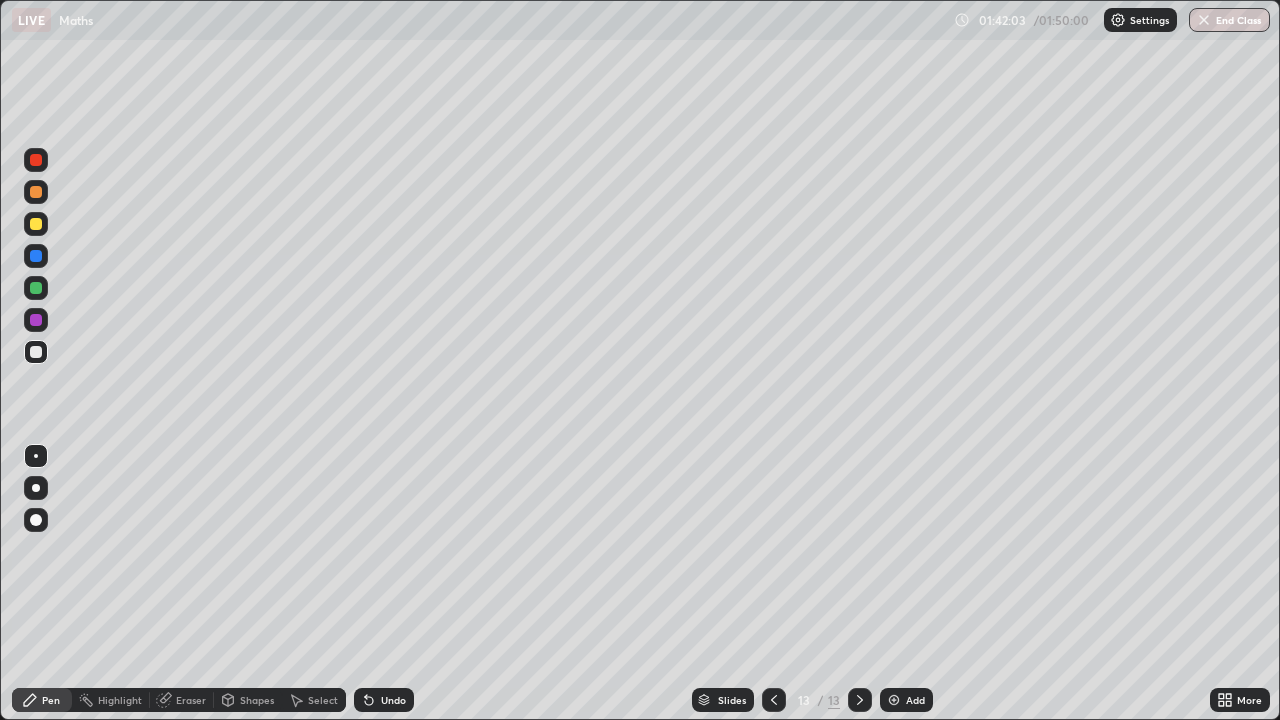 click at bounding box center [894, 700] 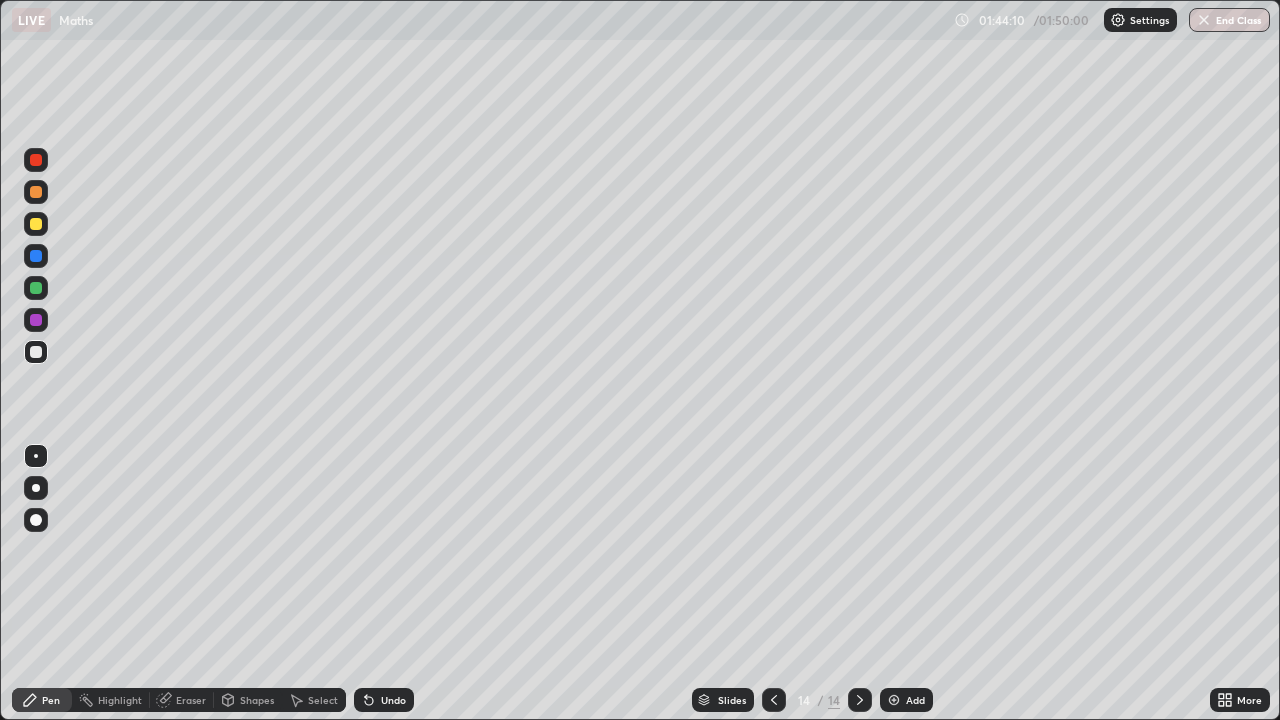 click on "Eraser" at bounding box center [191, 700] 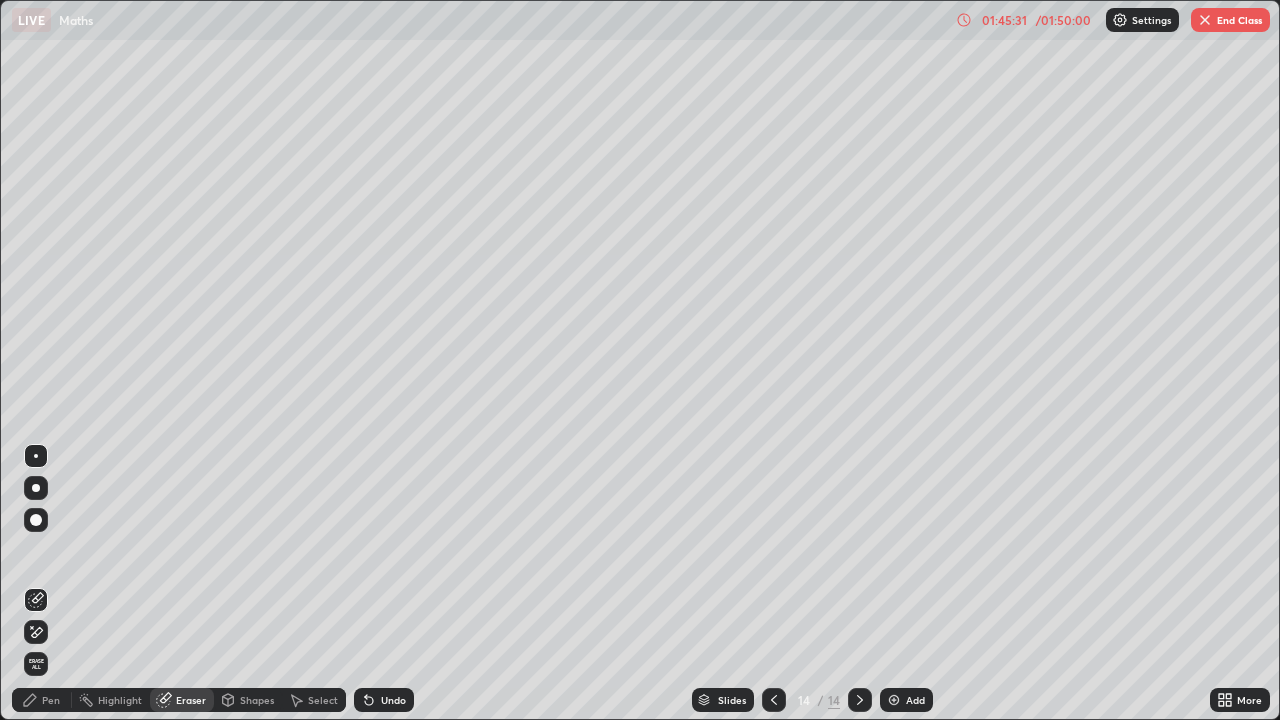 click on "Pen" at bounding box center [51, 700] 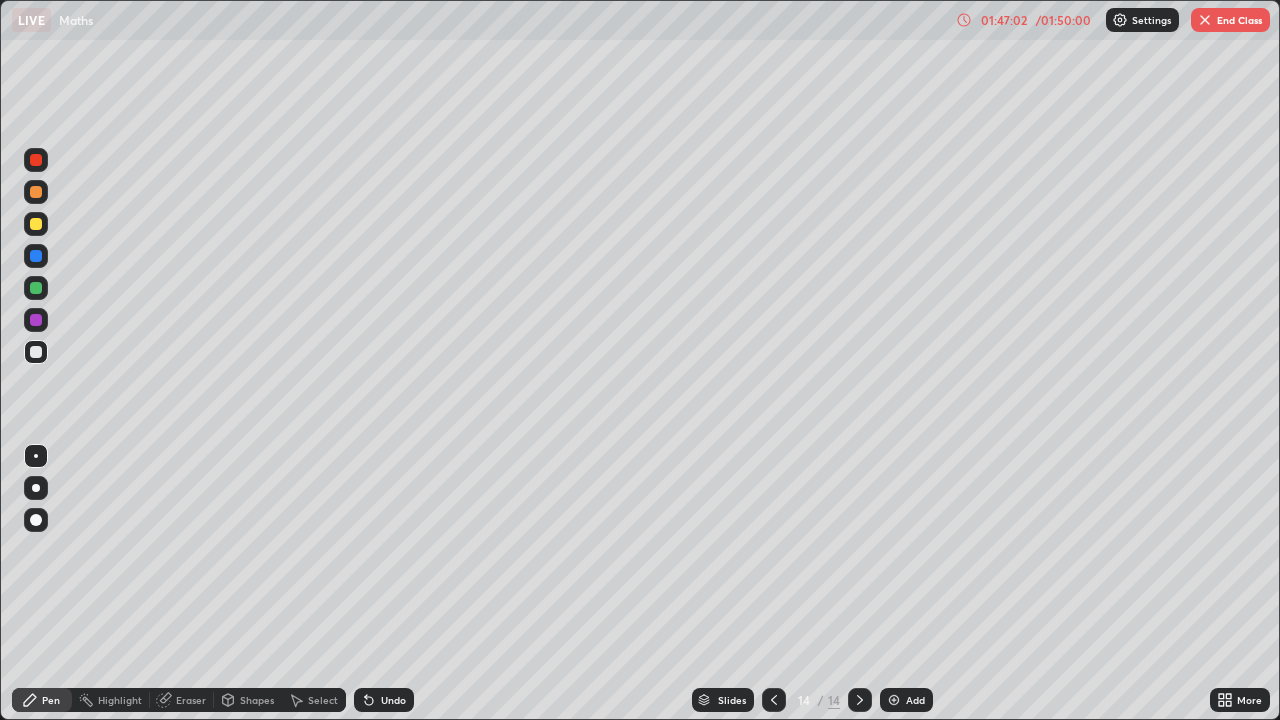click on "End Class" at bounding box center (1230, 20) 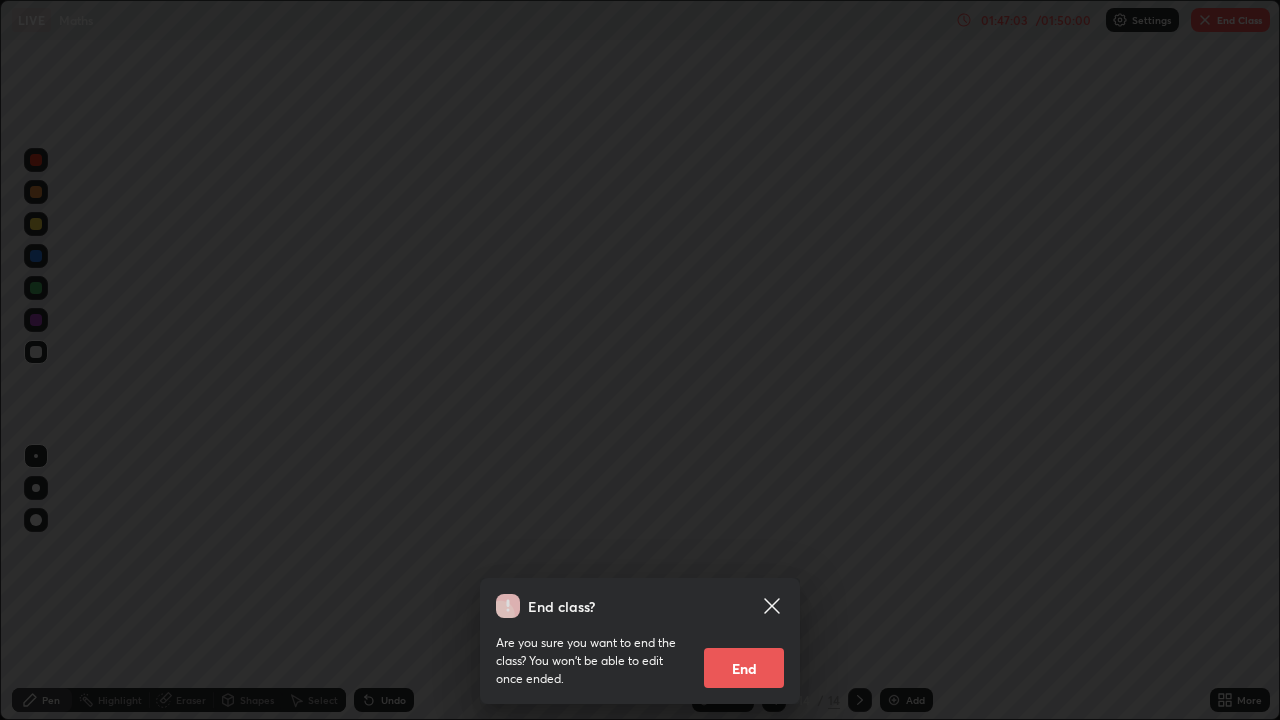click on "End" at bounding box center (744, 668) 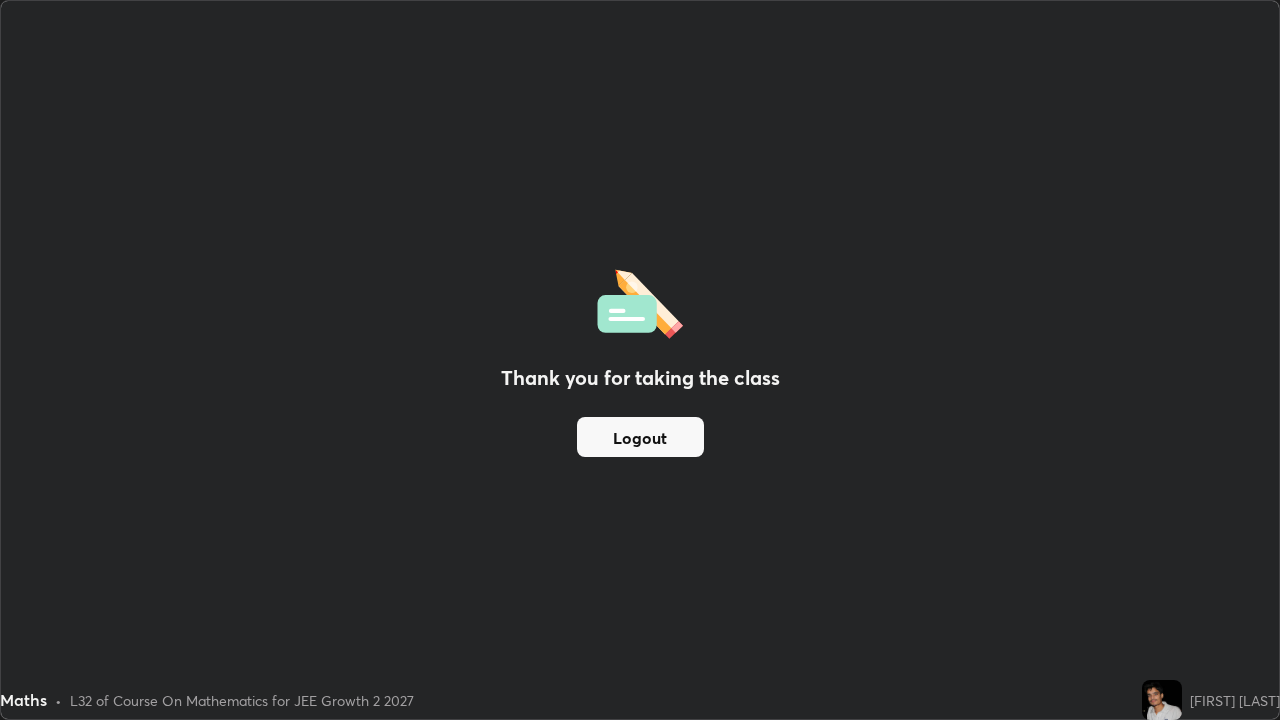 click on "Logout" at bounding box center [640, 437] 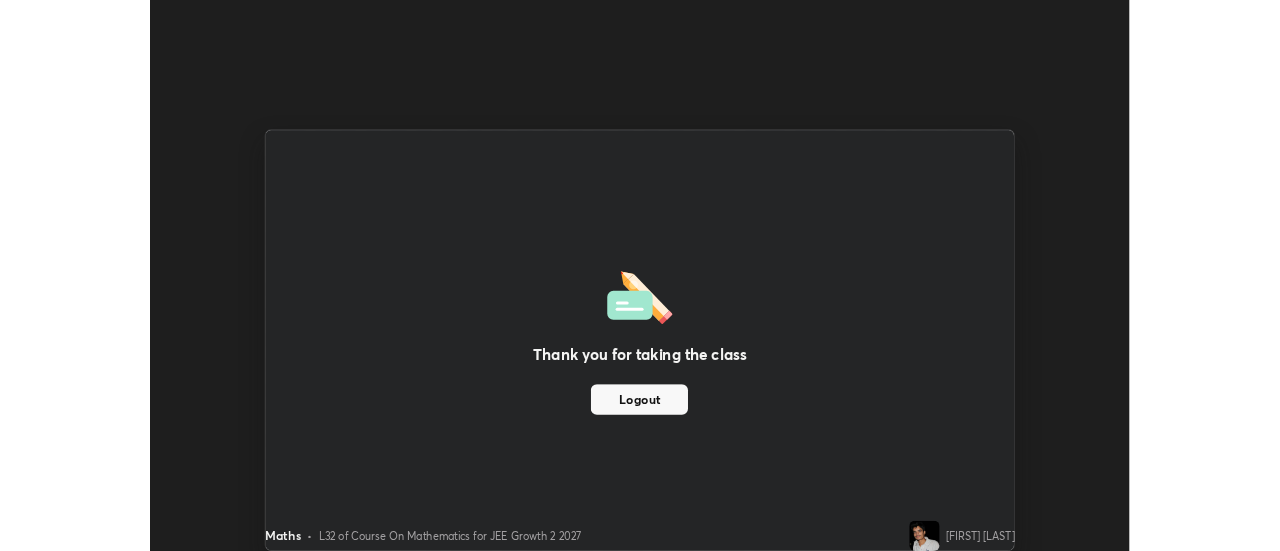 scroll, scrollTop: 551, scrollLeft: 1280, axis: both 